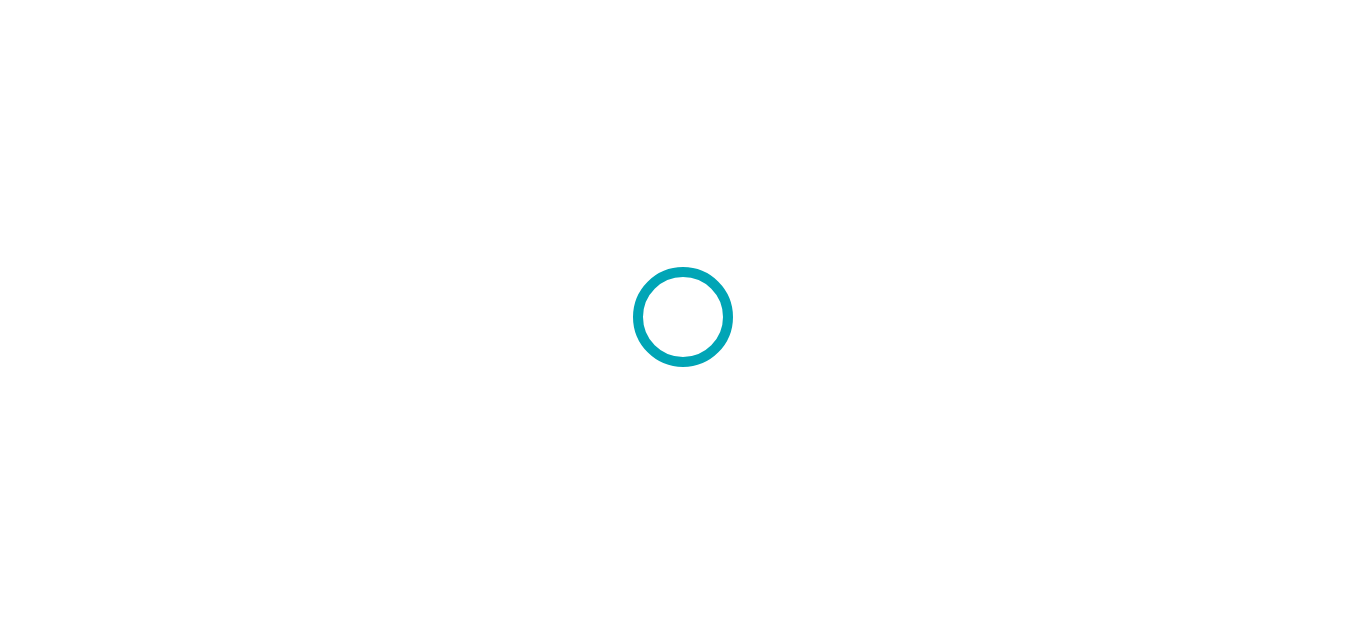 scroll, scrollTop: 0, scrollLeft: 0, axis: both 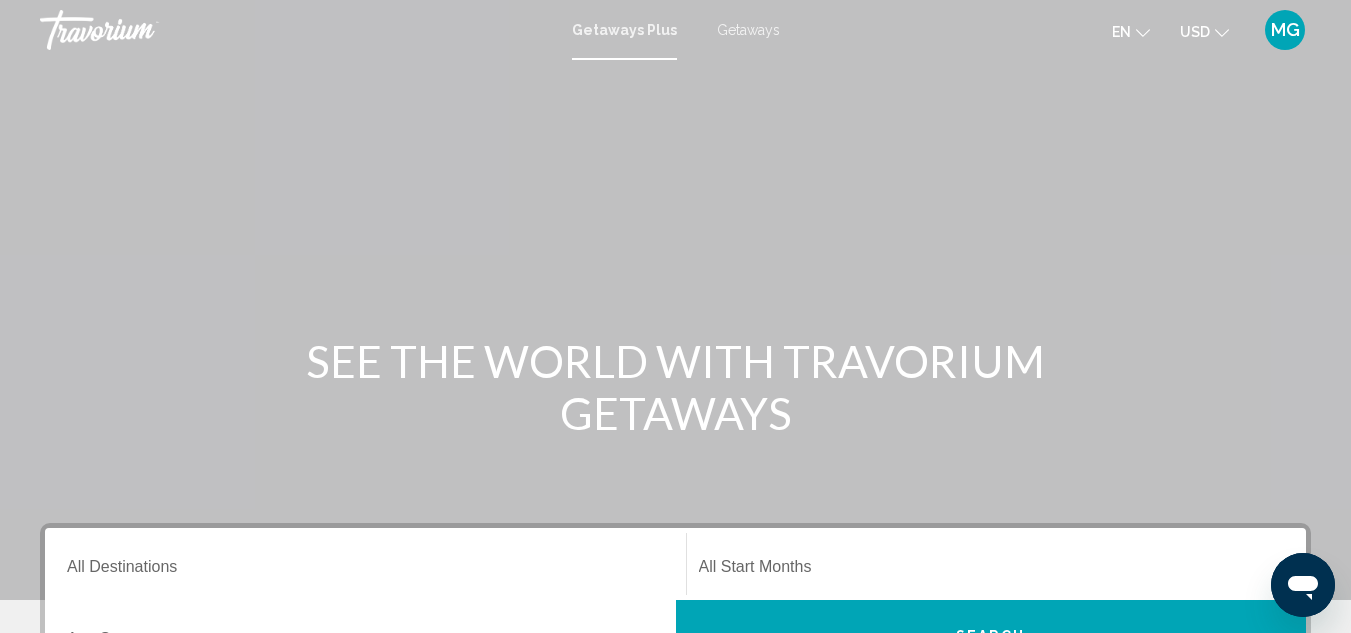 click on "Getaways" at bounding box center [748, 30] 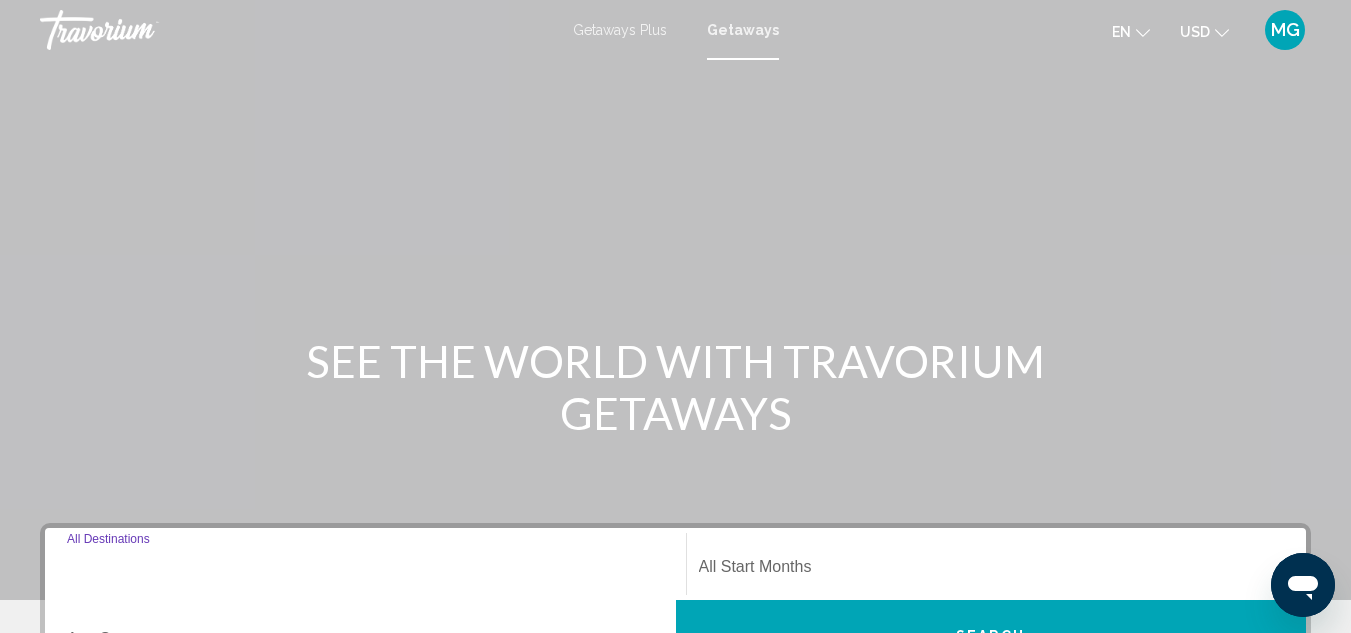 click on "Destination All Destinations" at bounding box center (365, 571) 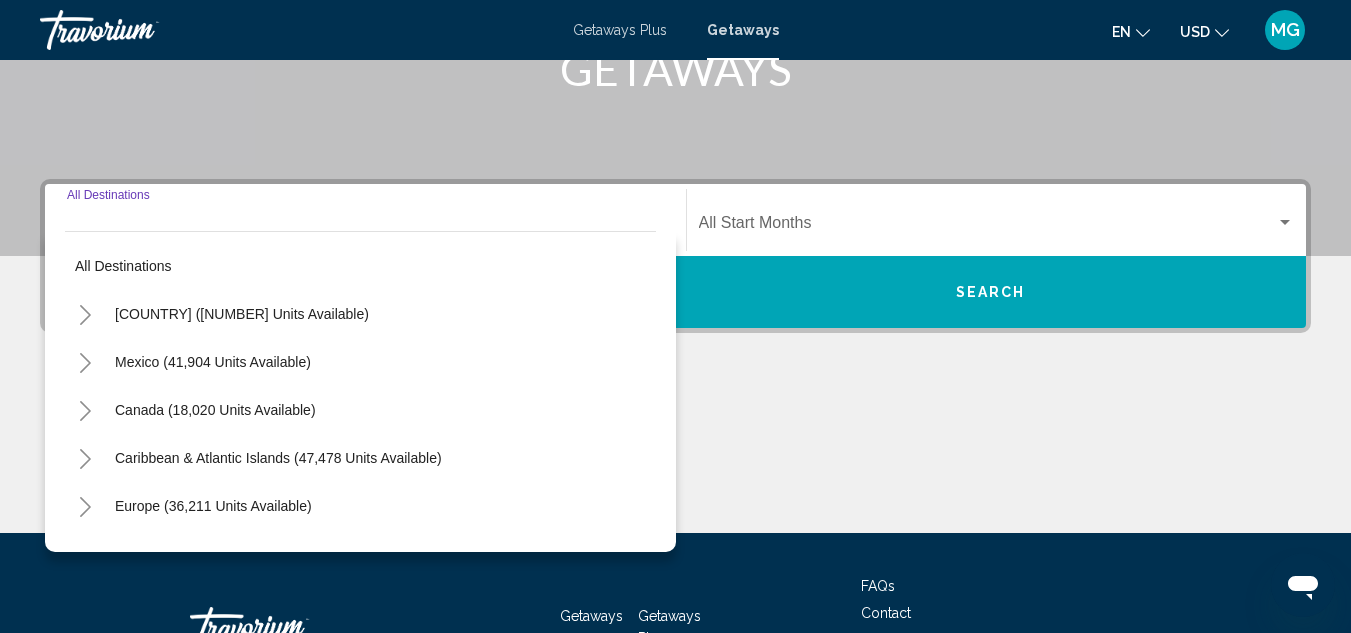 scroll, scrollTop: 458, scrollLeft: 0, axis: vertical 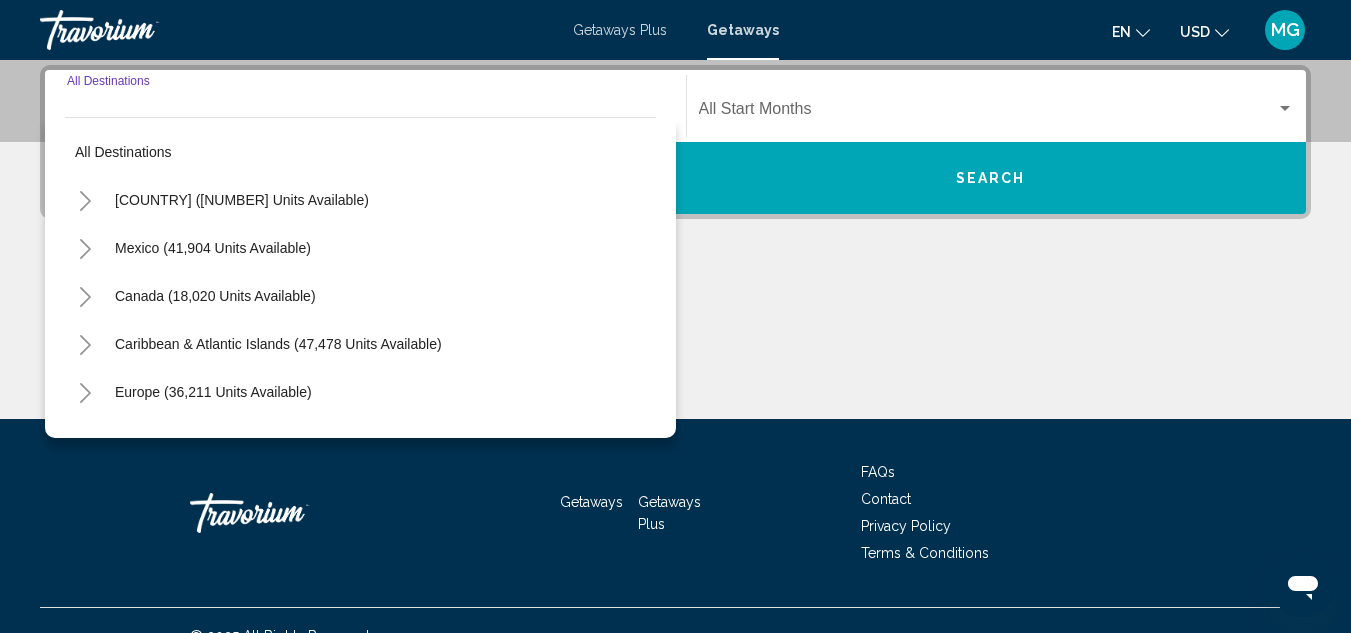 click at bounding box center (85, 345) 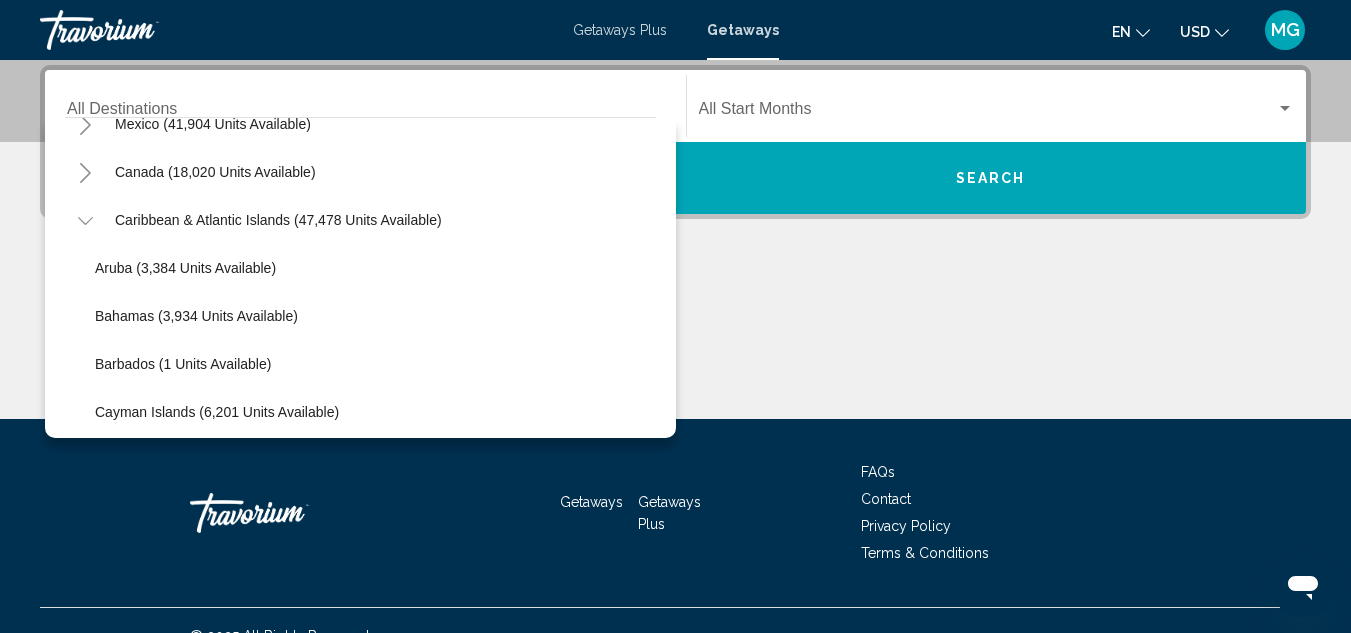 scroll, scrollTop: 129, scrollLeft: 0, axis: vertical 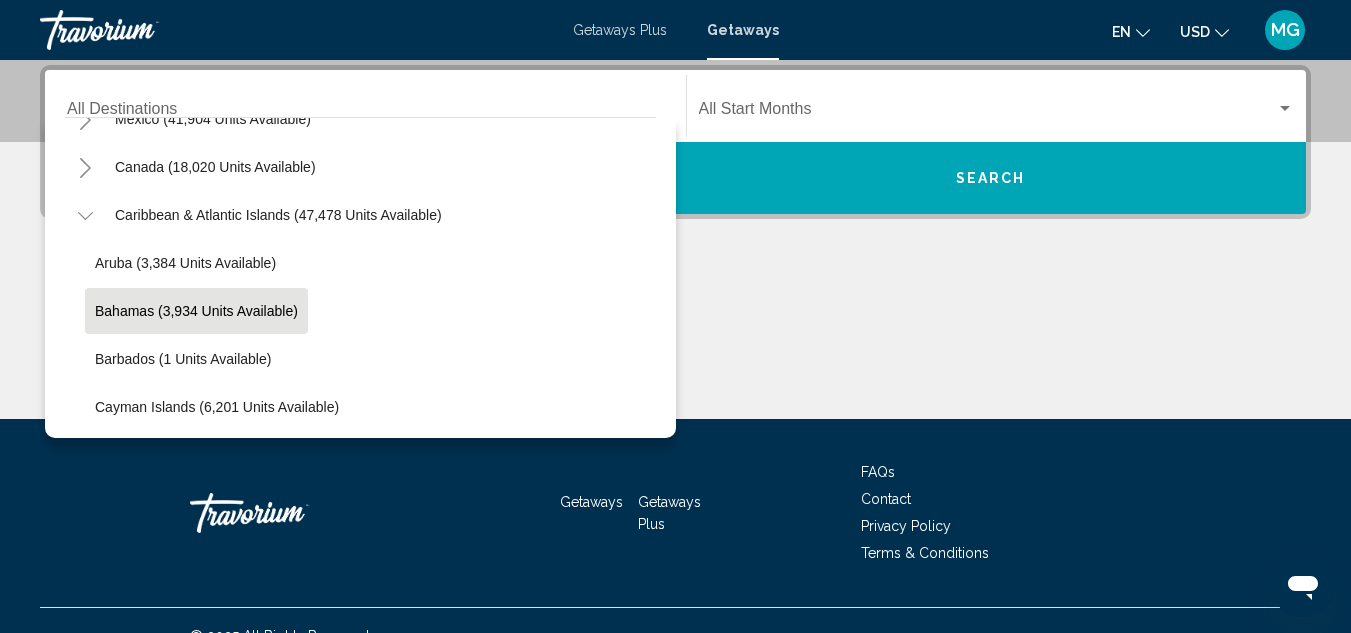 click on "Bahamas (3,934 units available)" at bounding box center [185, 263] 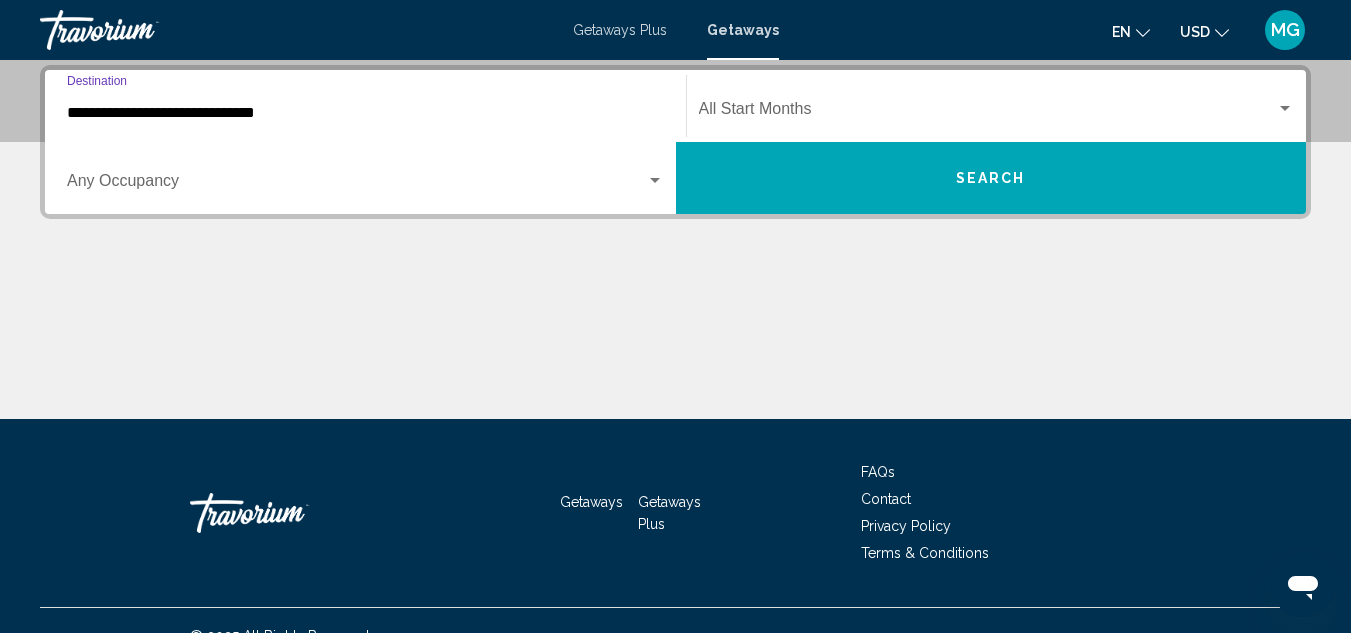 click on "Occupancy Any Occupancy" at bounding box center [365, 178] 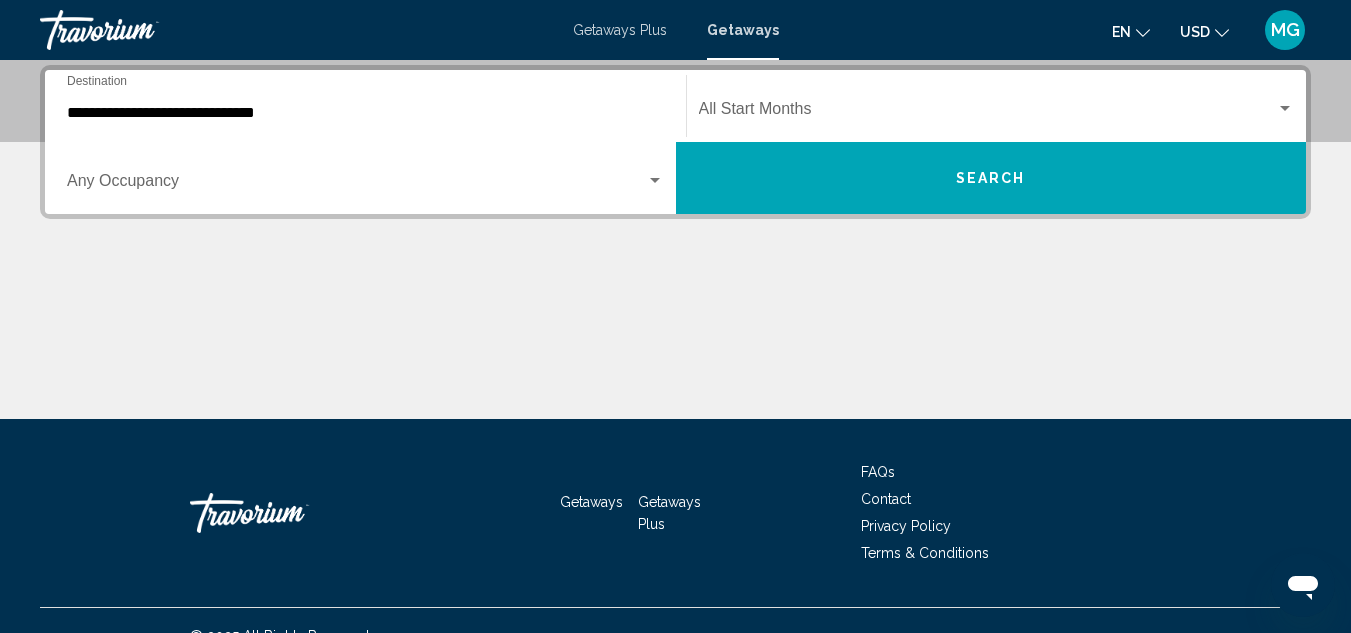 click at bounding box center (356, 185) 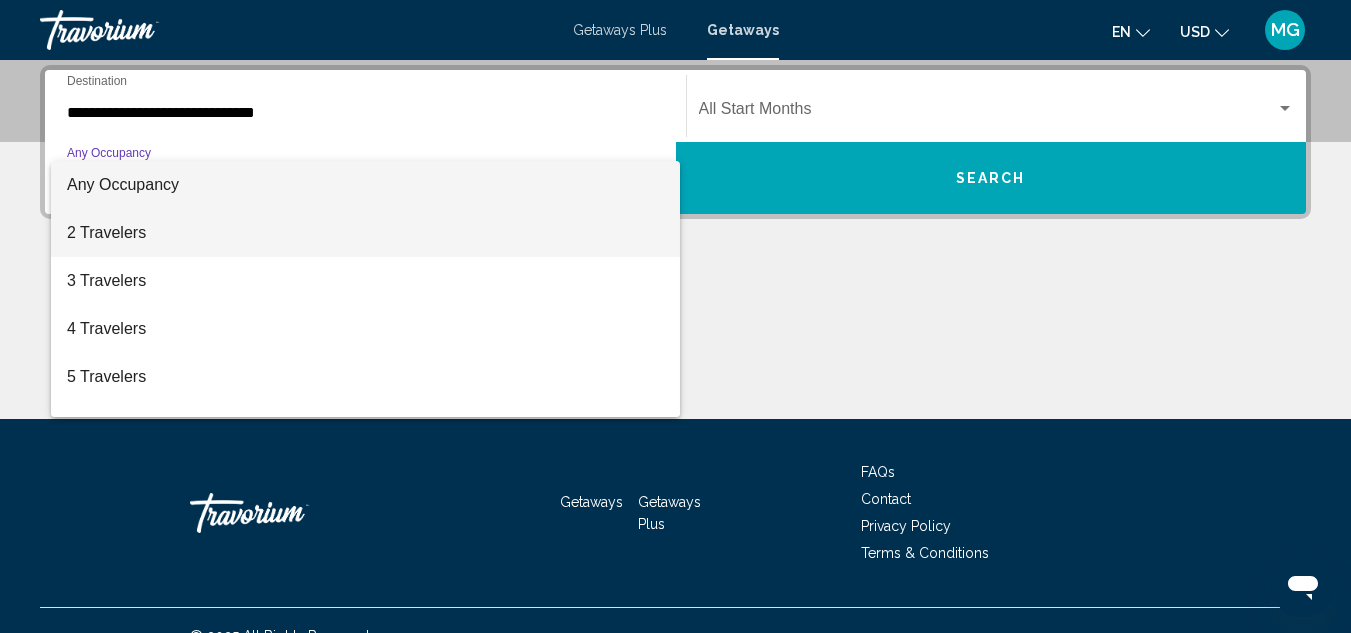 click on "2 Travelers" at bounding box center (365, 233) 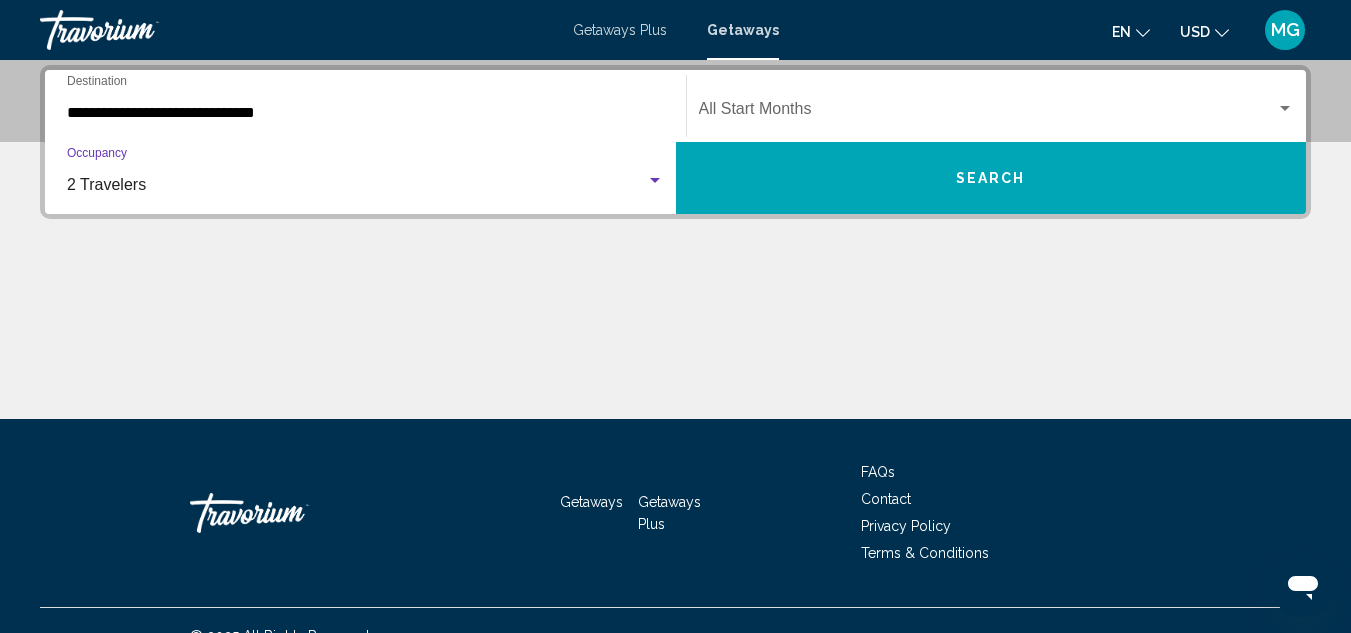 click on "Search" at bounding box center [991, 178] 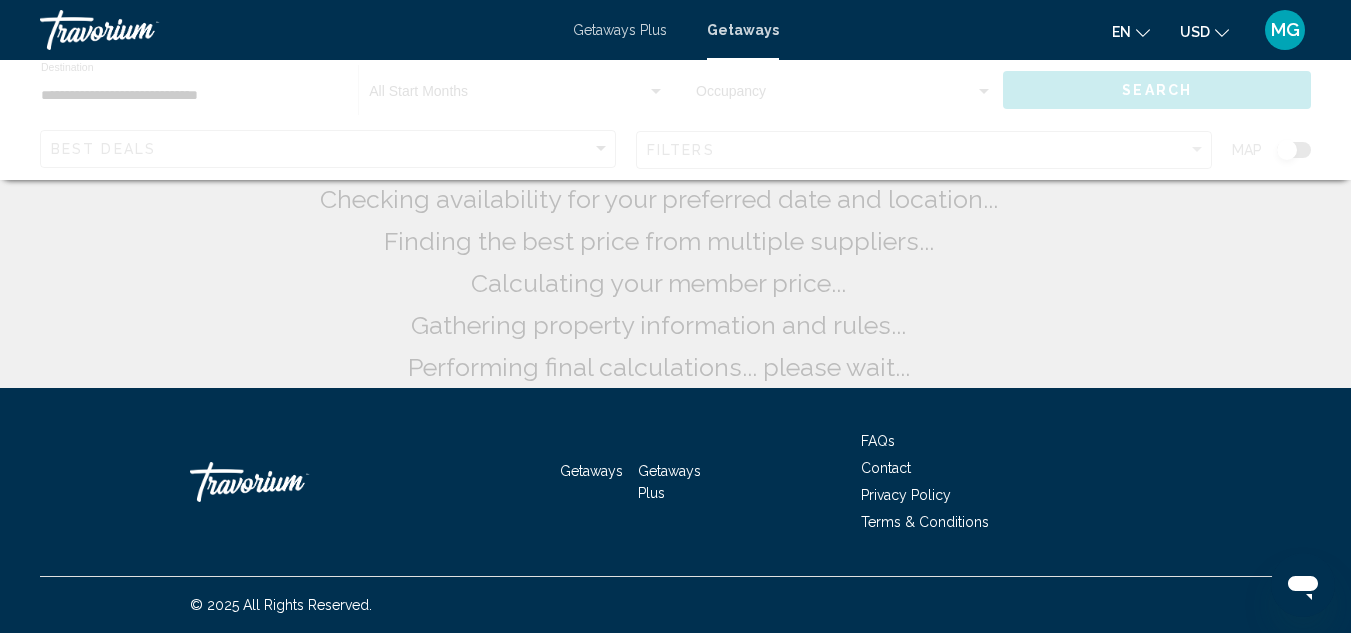 scroll, scrollTop: 0, scrollLeft: 0, axis: both 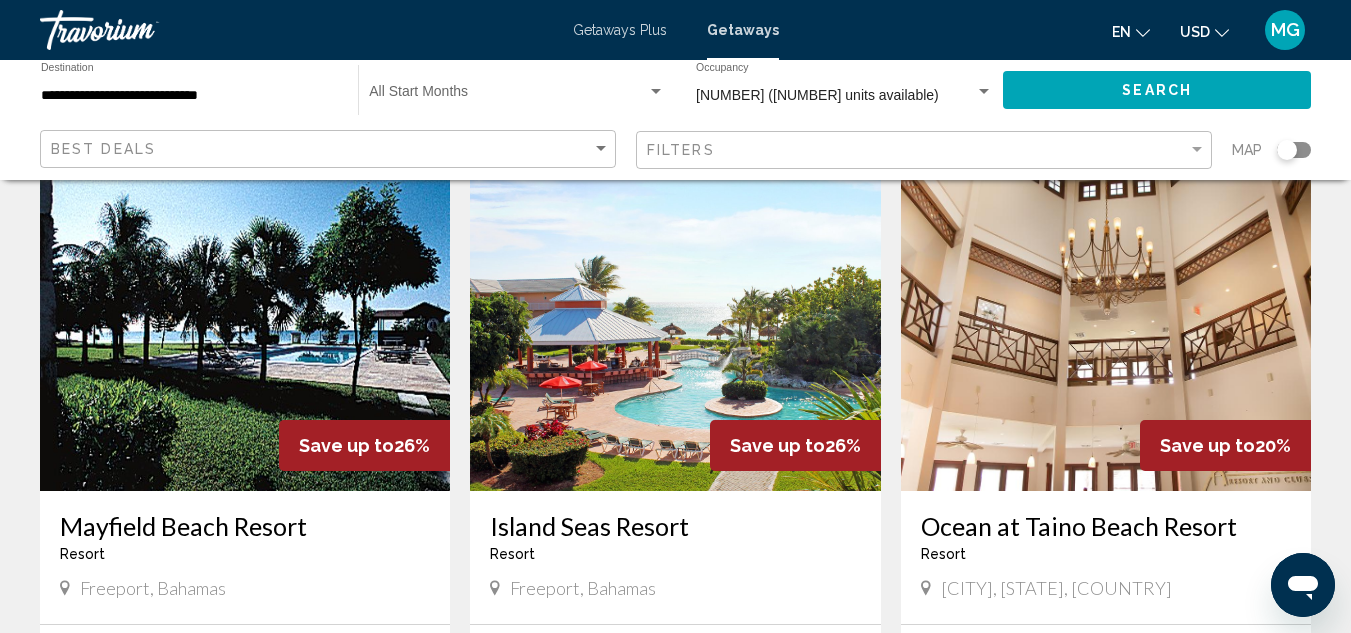 click at bounding box center (675, 331) 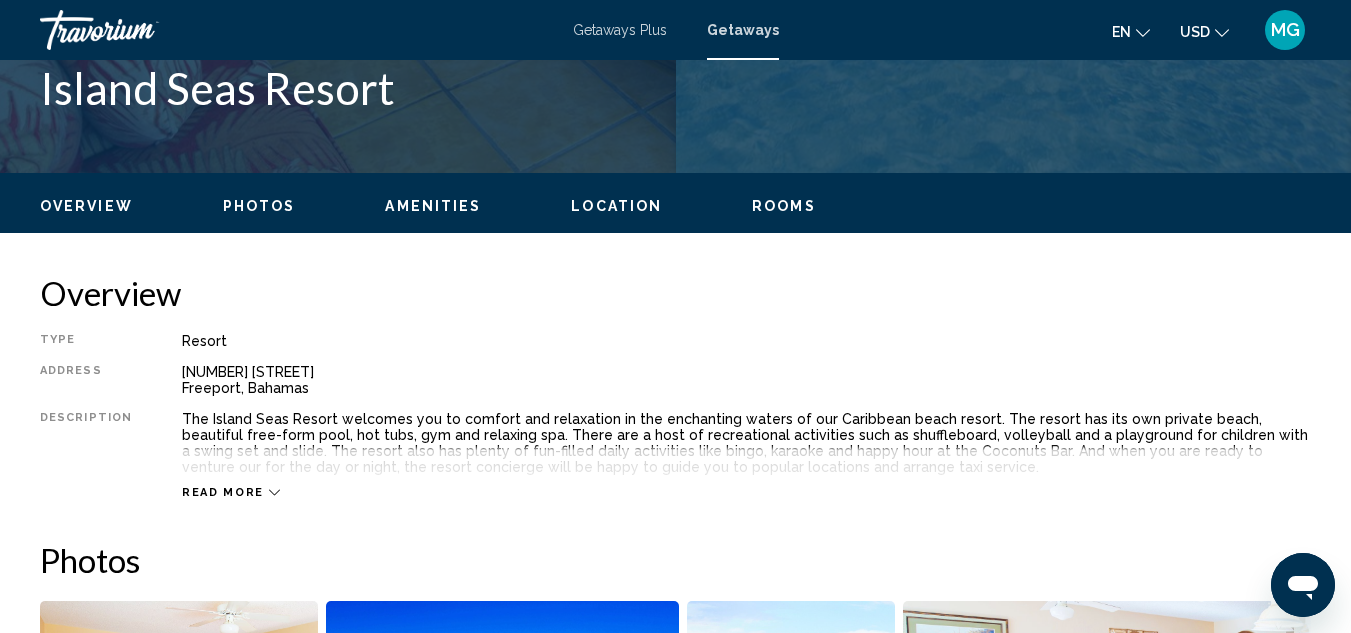 scroll, scrollTop: 219, scrollLeft: 0, axis: vertical 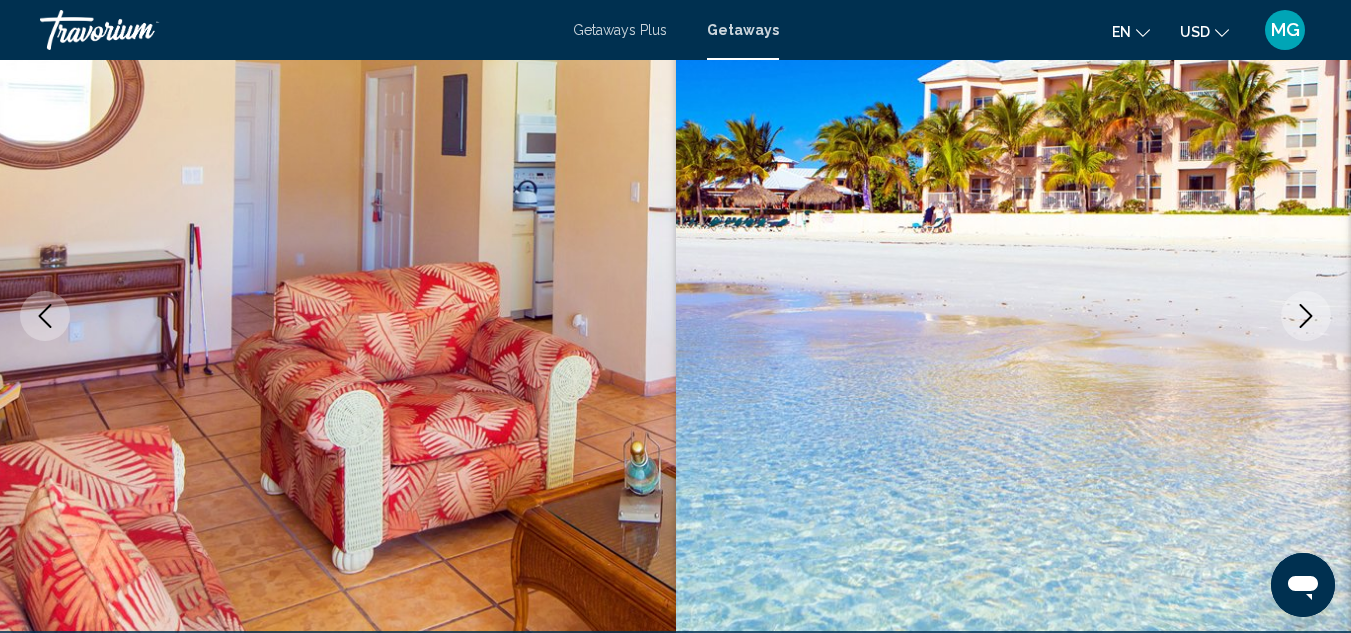 click at bounding box center (1306, 316) 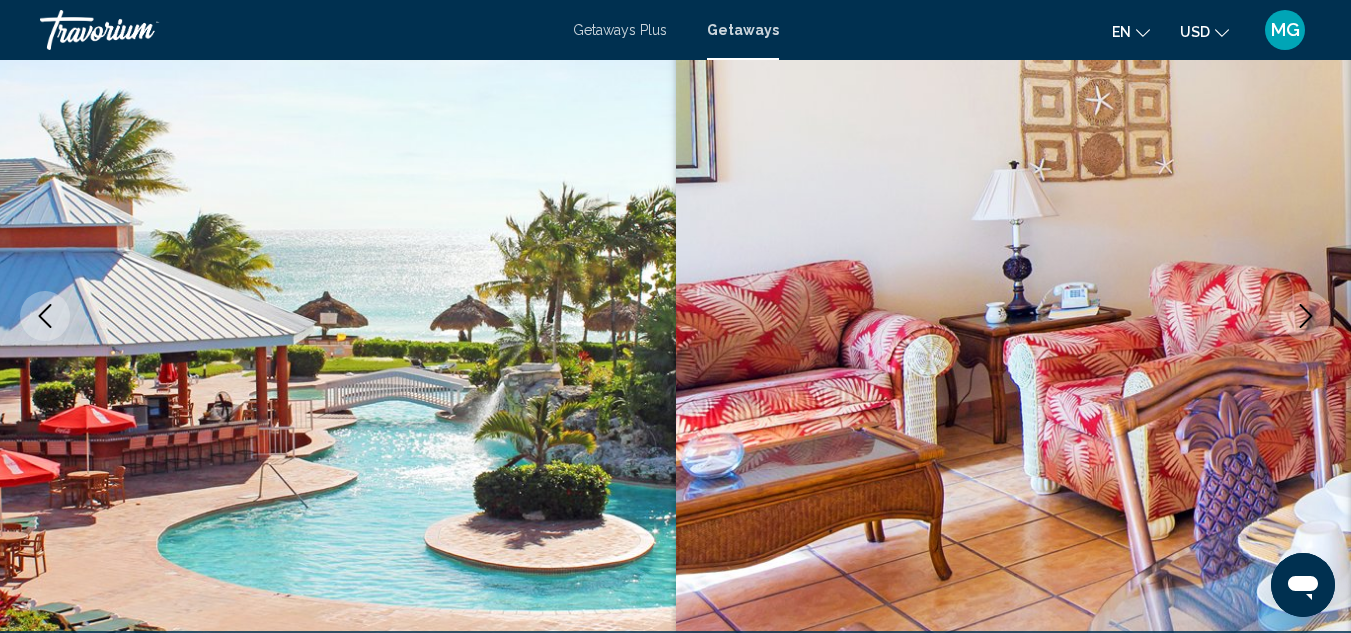 click at bounding box center [1306, 316] 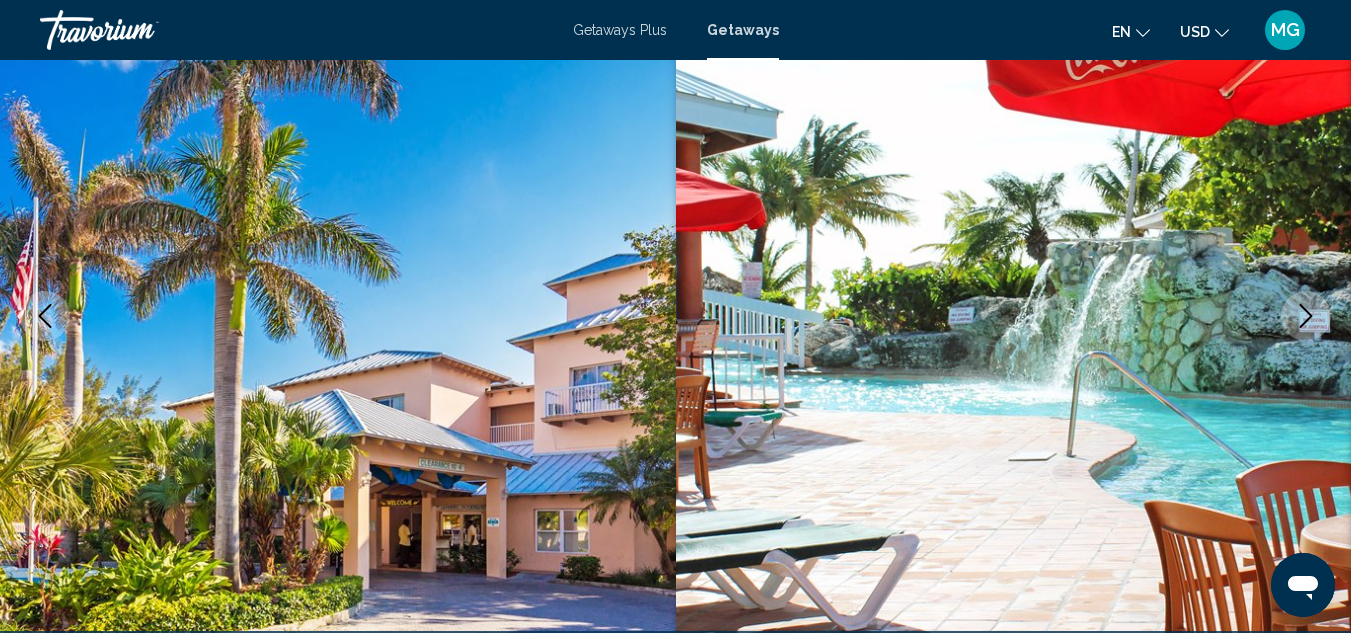 click at bounding box center [1306, 316] 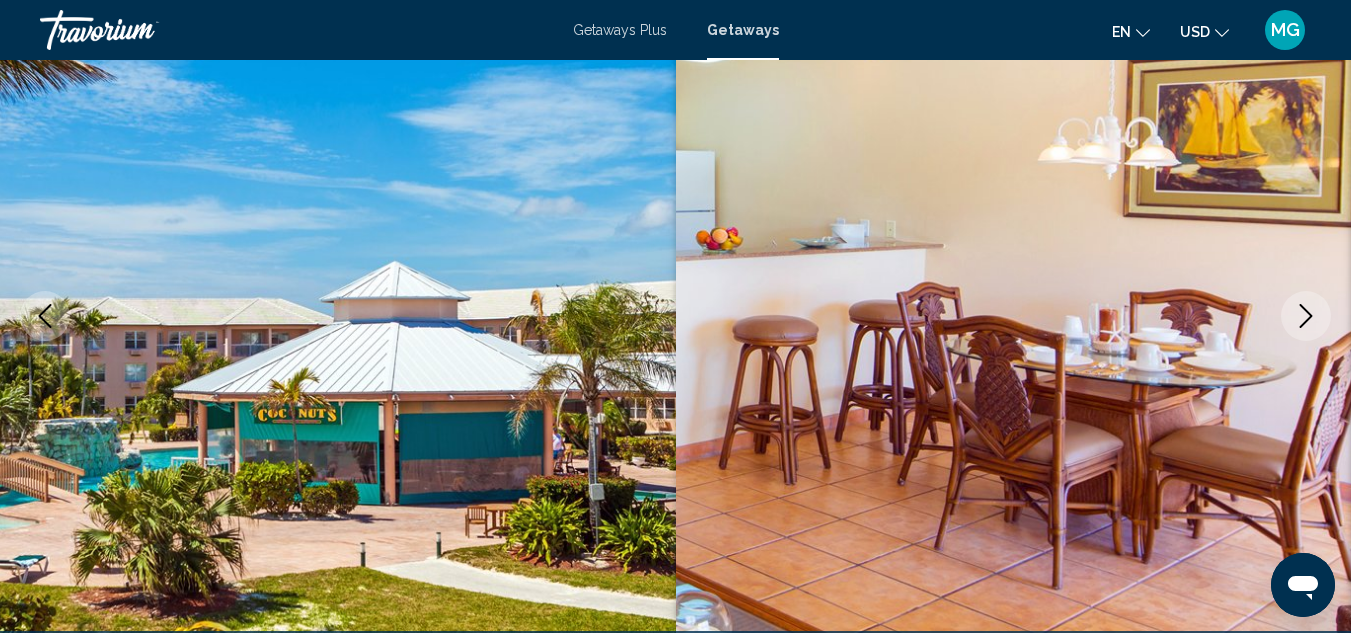 click at bounding box center [1306, 316] 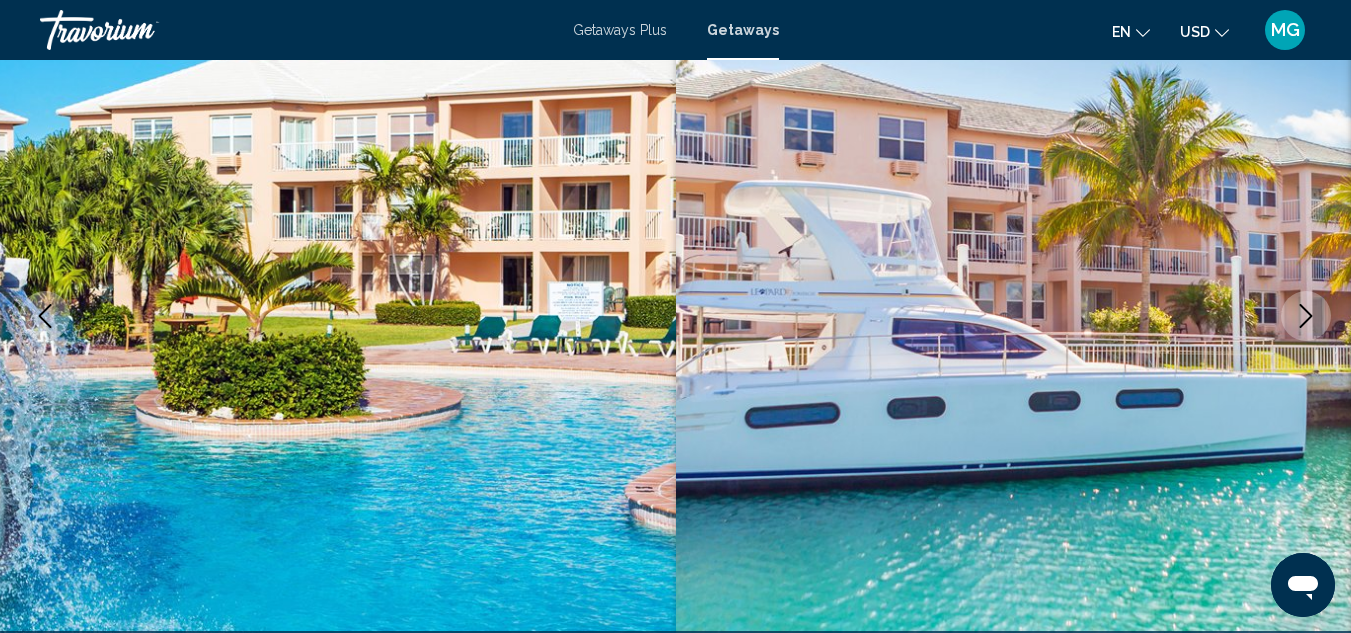 click at bounding box center [1306, 316] 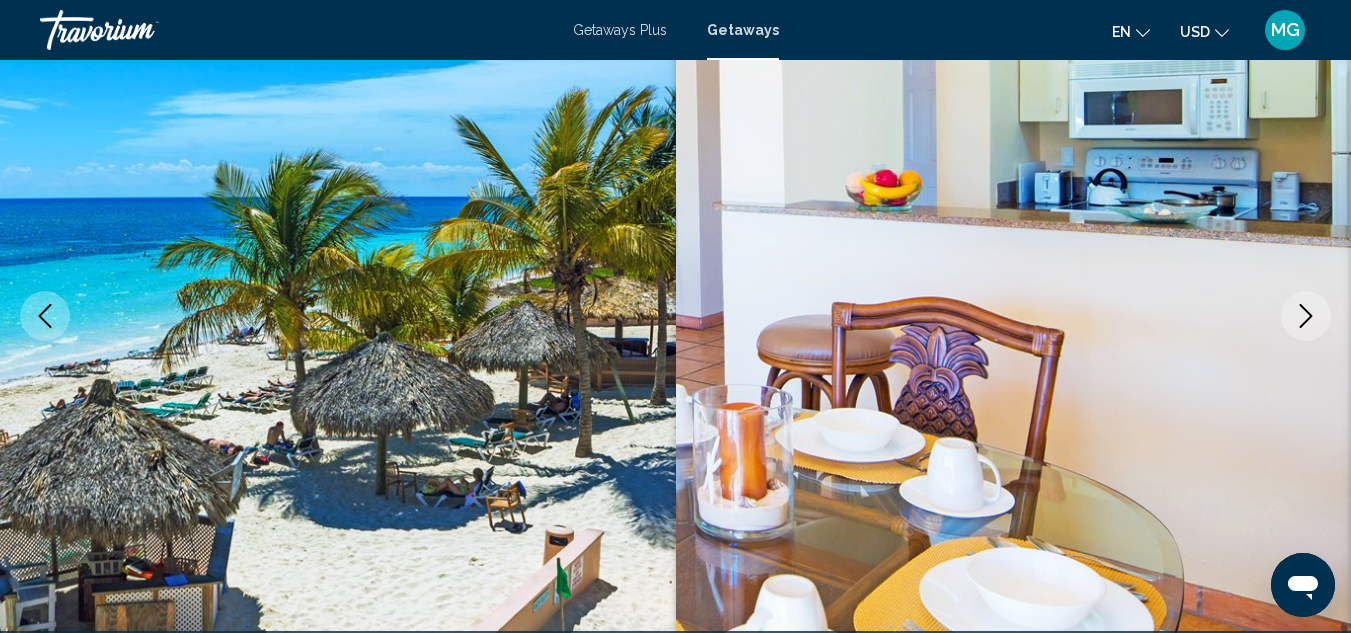 click at bounding box center [1306, 316] 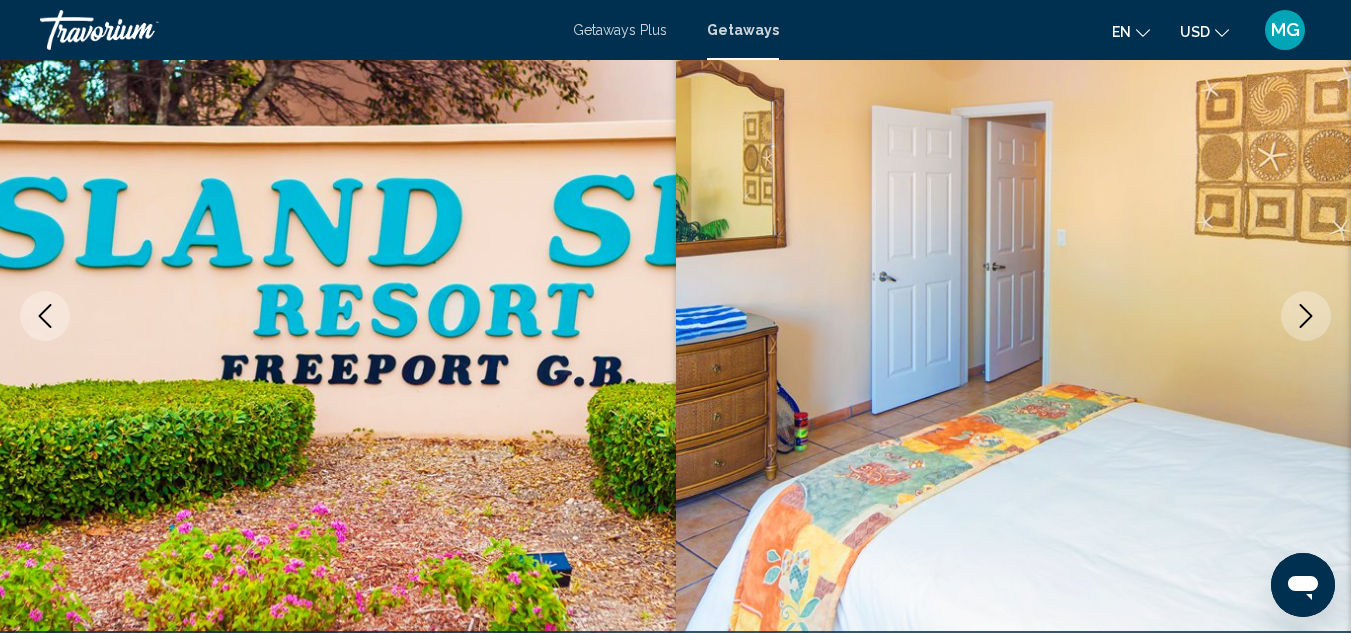 click at bounding box center (1306, 316) 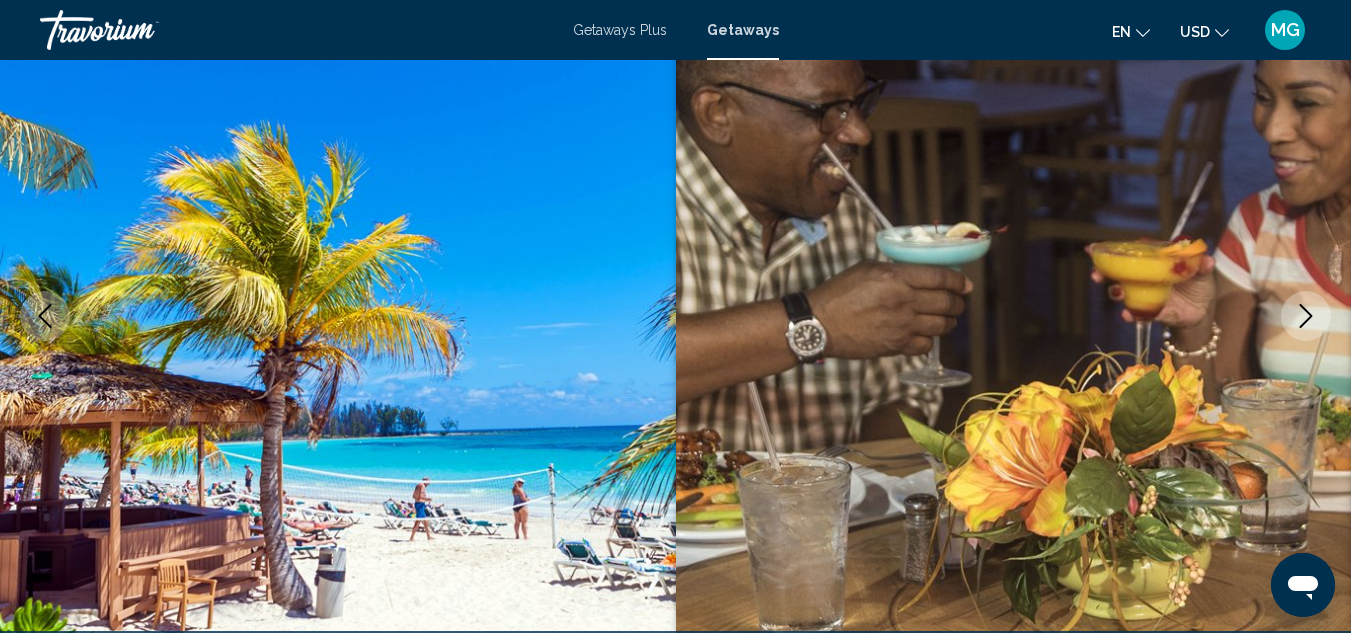 click at bounding box center [1306, 316] 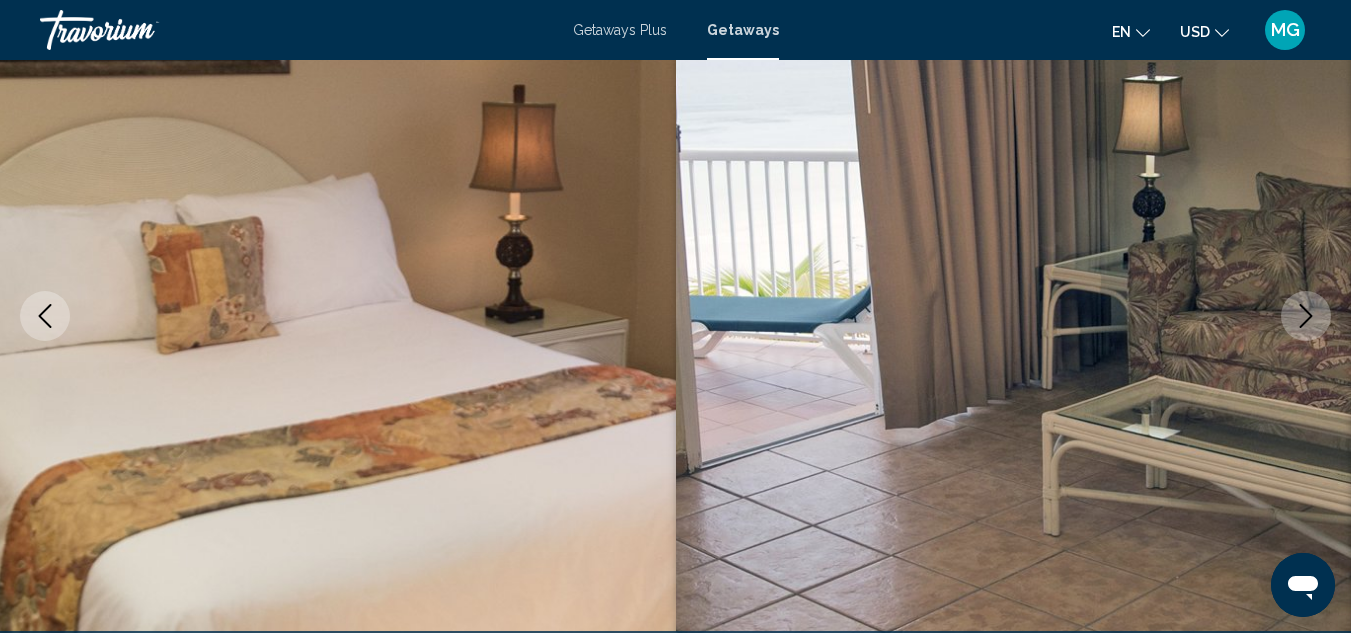 click at bounding box center [1306, 316] 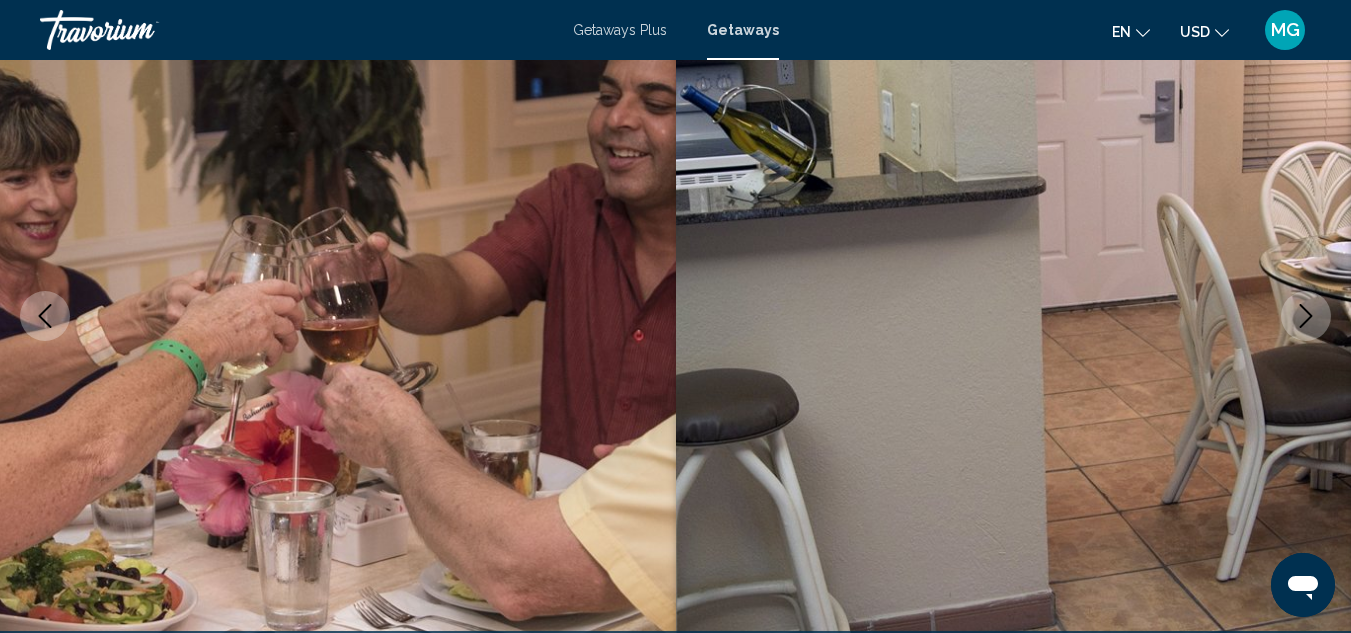 click at bounding box center [1306, 316] 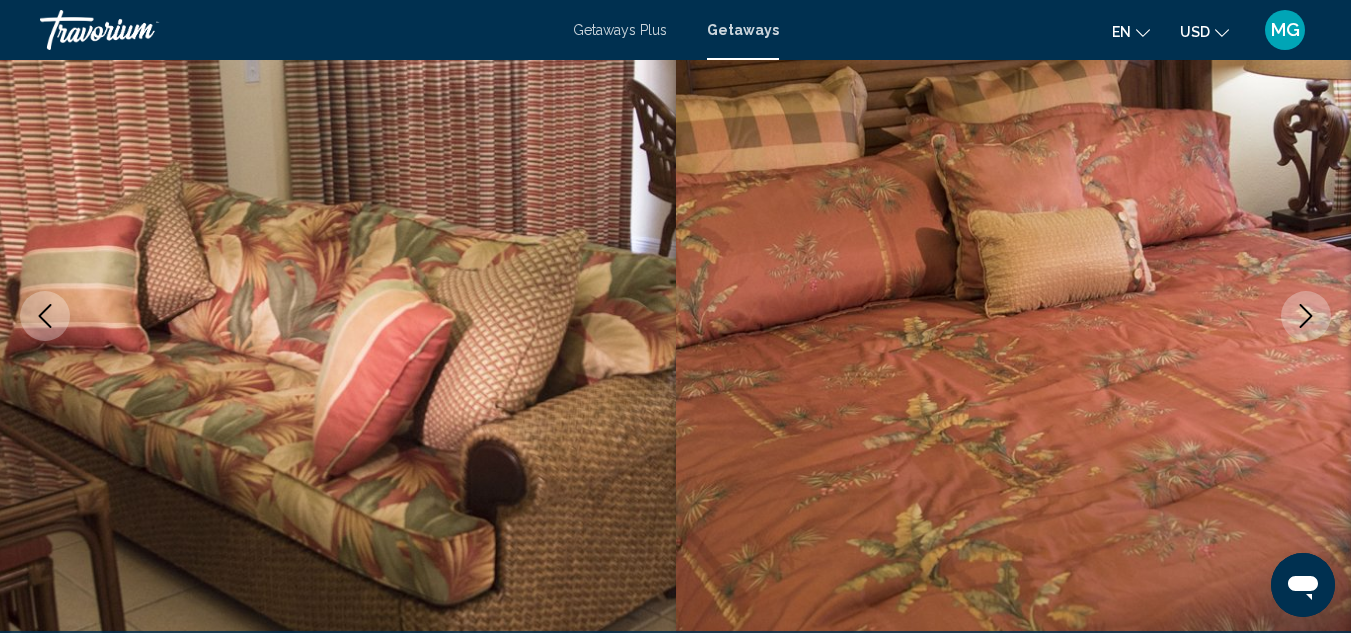 click at bounding box center (1306, 316) 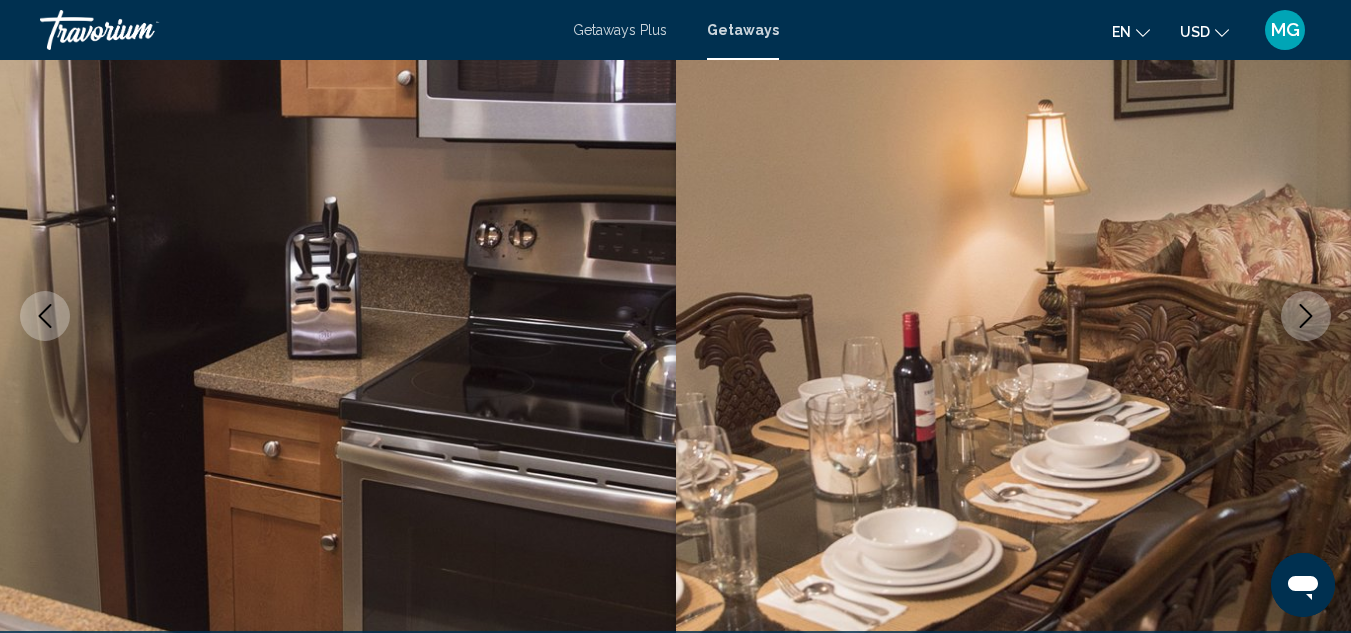 click at bounding box center (1306, 316) 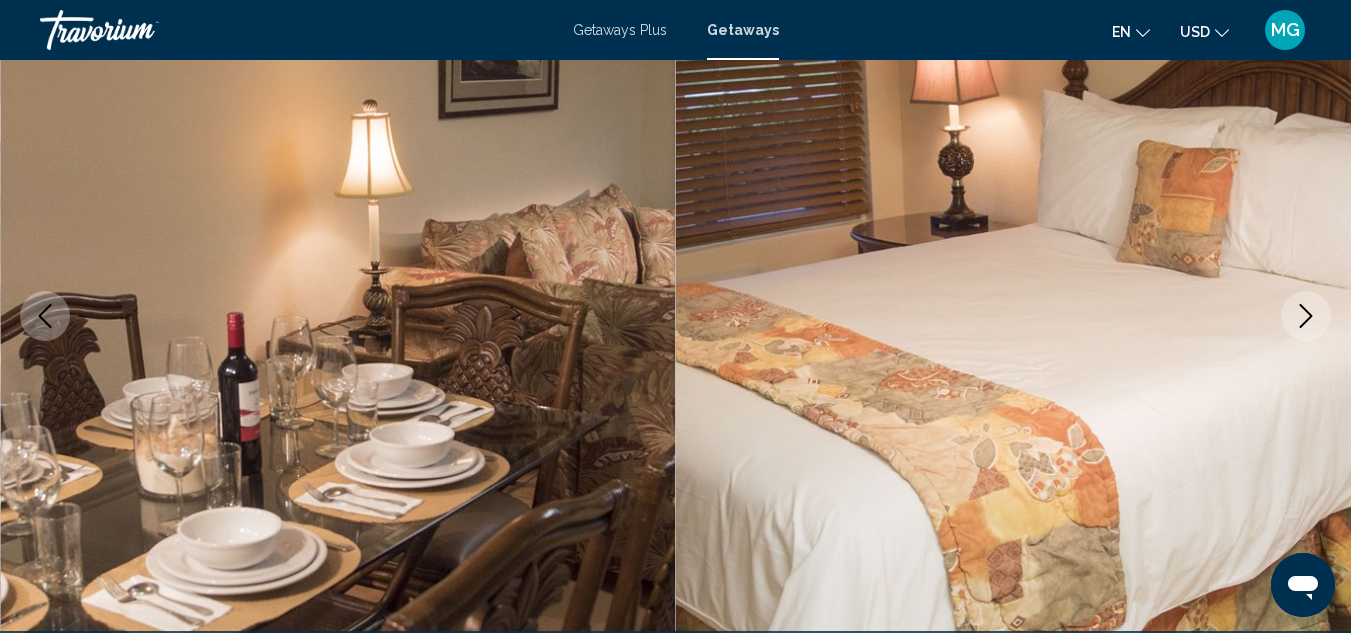 click at bounding box center [1306, 316] 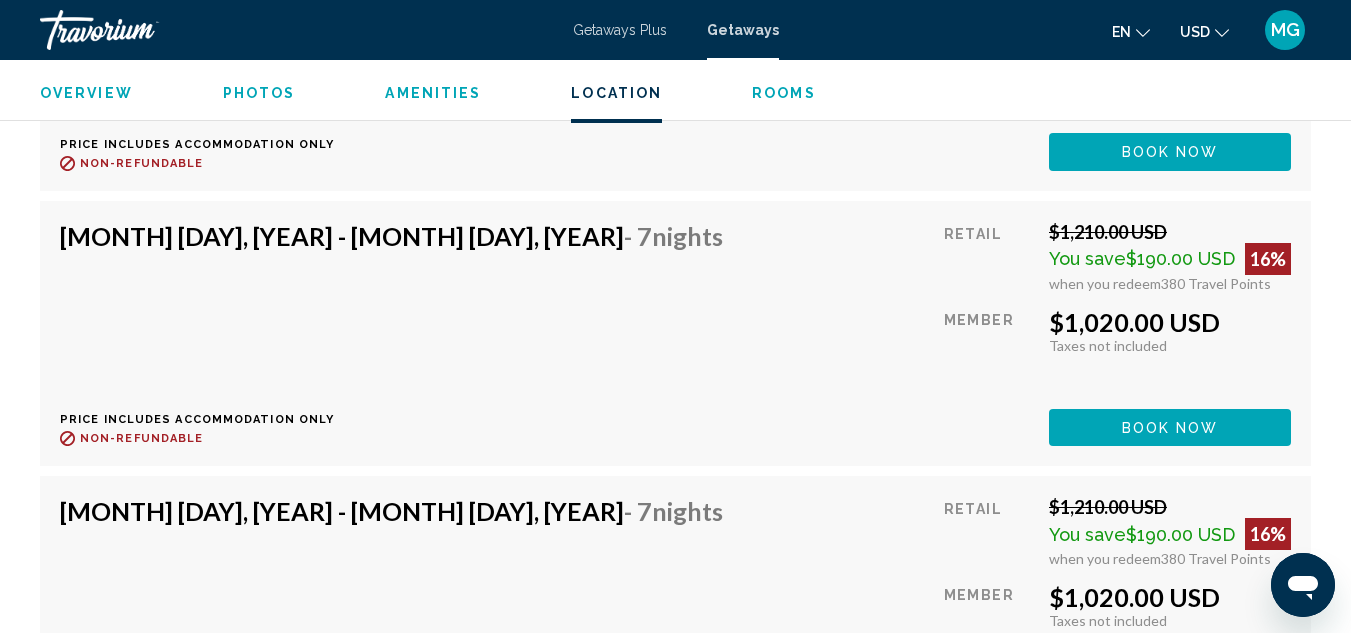 scroll, scrollTop: 0, scrollLeft: 0, axis: both 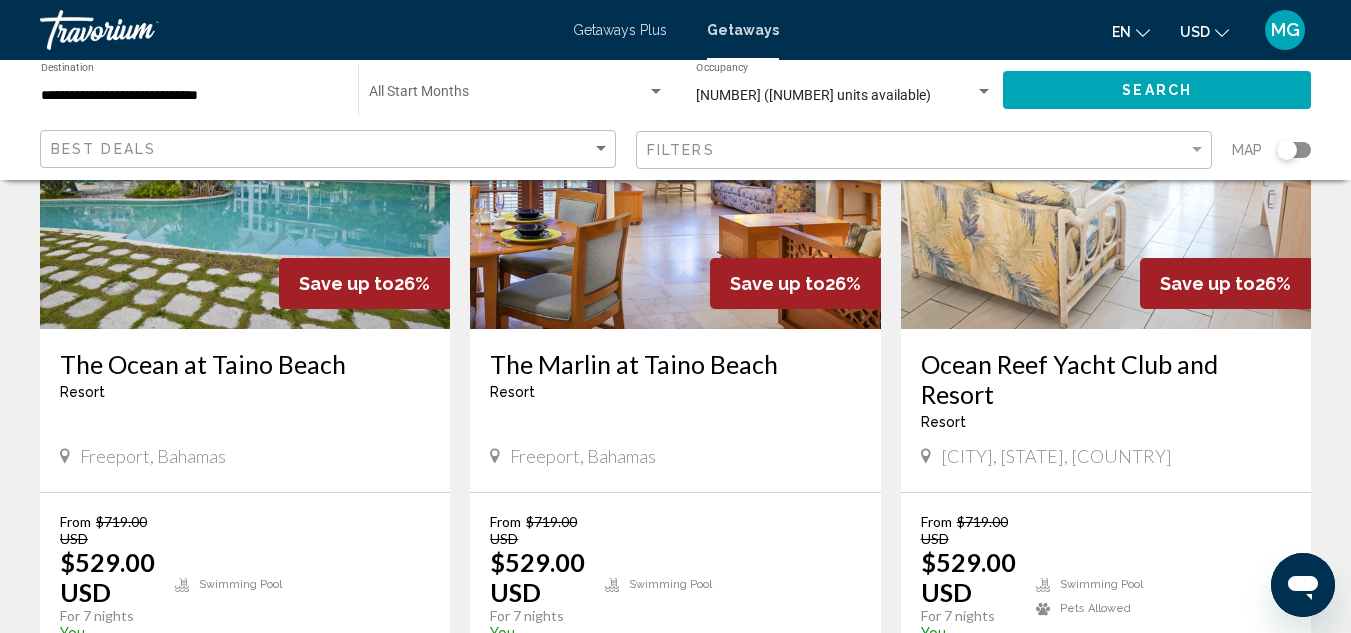 click on "Resort  -  This is an adults only resort" at bounding box center [245, 392] 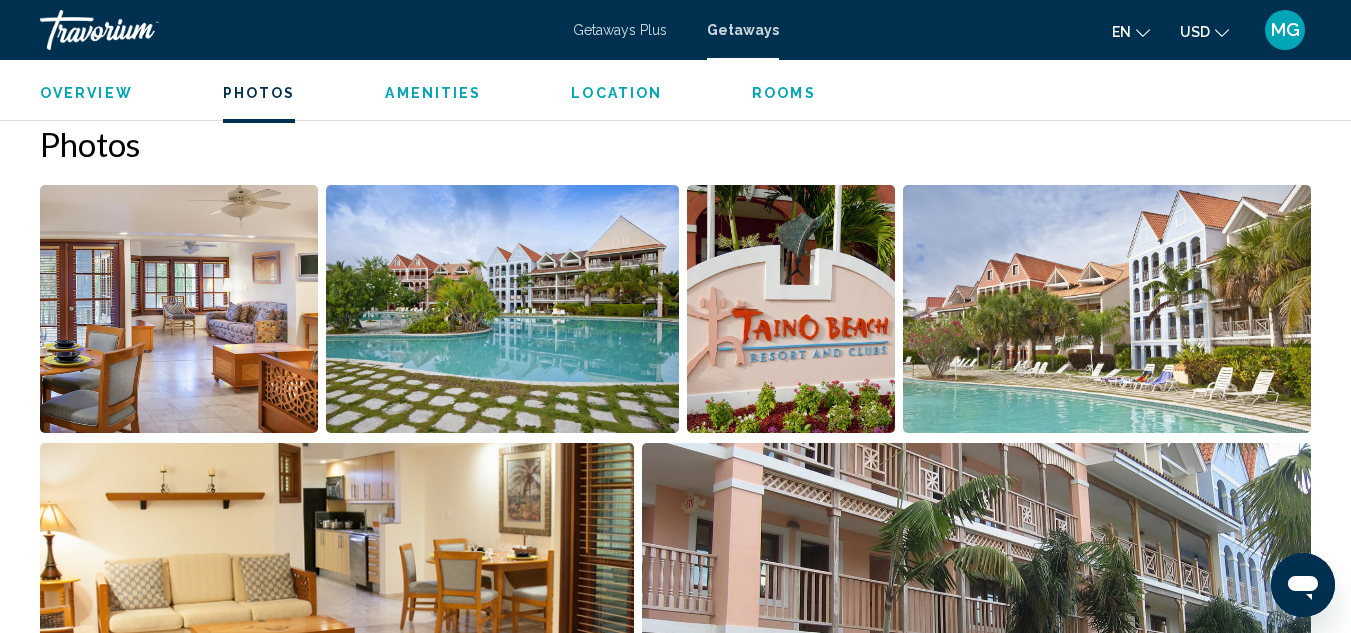 scroll, scrollTop: 993, scrollLeft: 0, axis: vertical 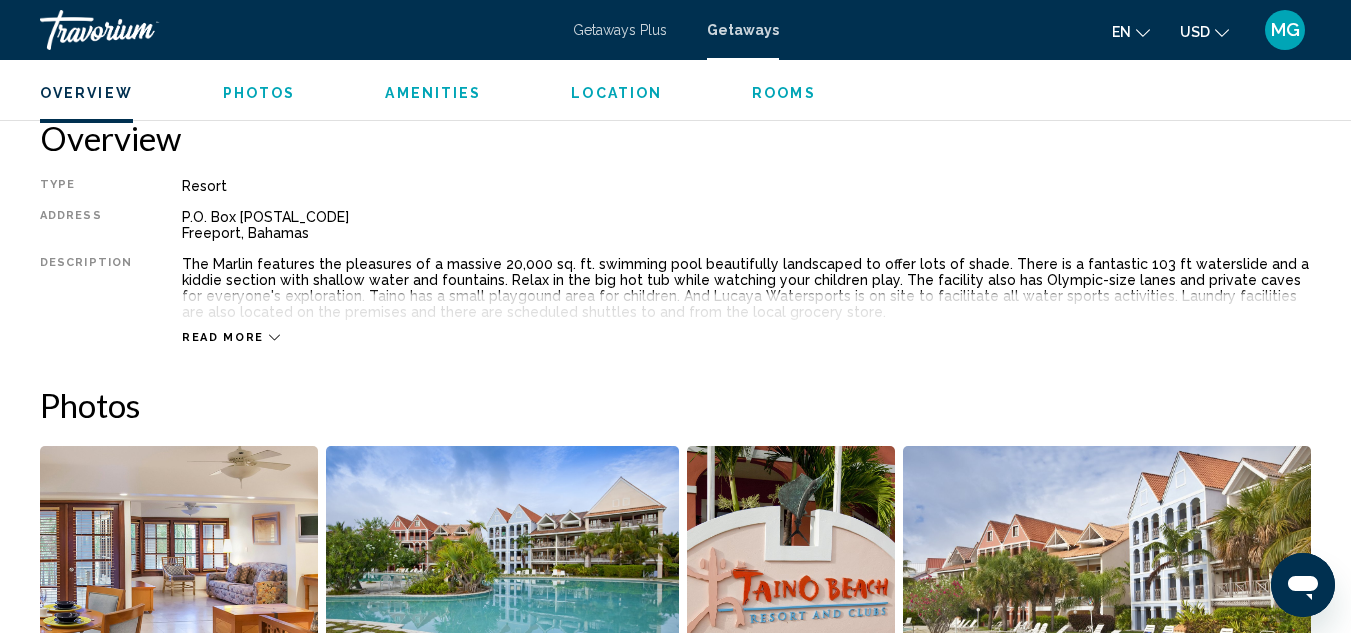 click on "Read more" at bounding box center [223, 337] 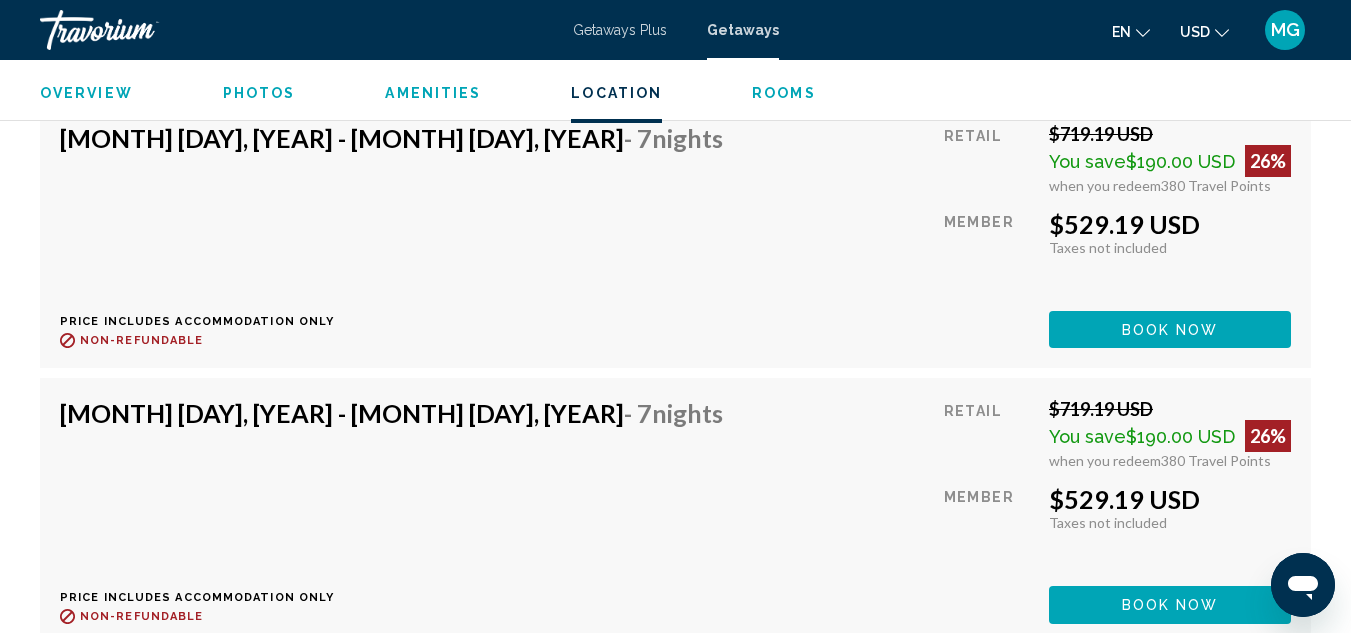 scroll, scrollTop: 17357, scrollLeft: 0, axis: vertical 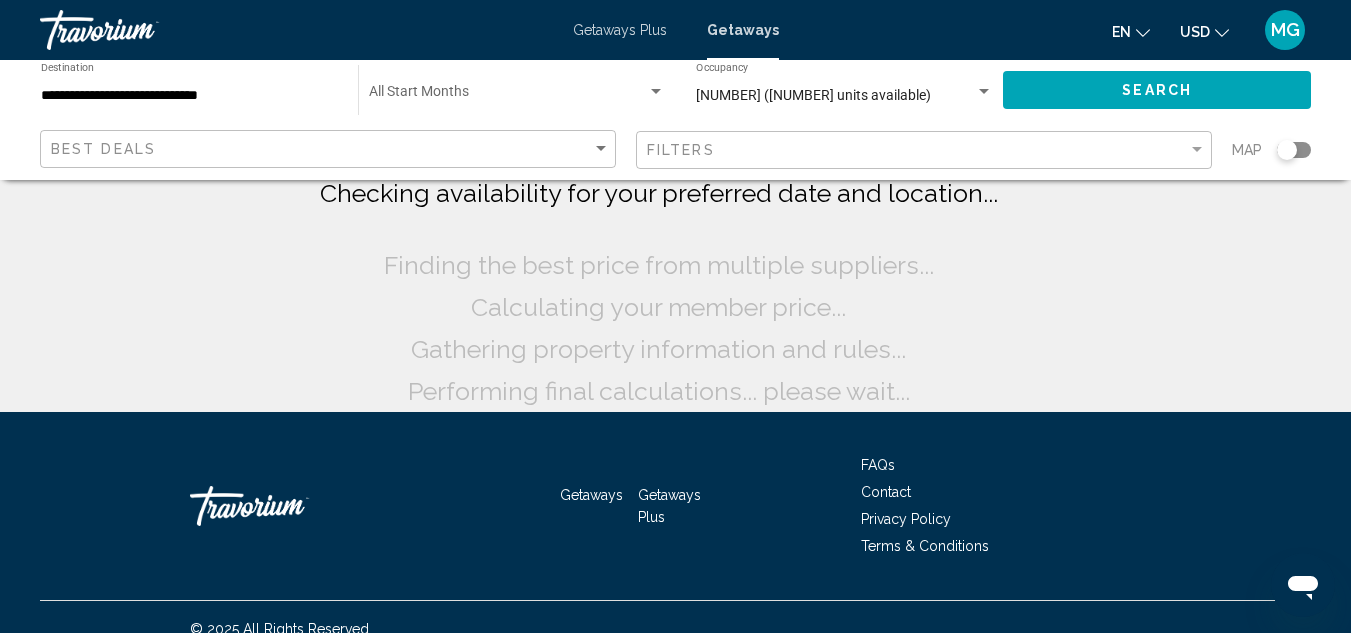 click on "**********" at bounding box center (189, 96) 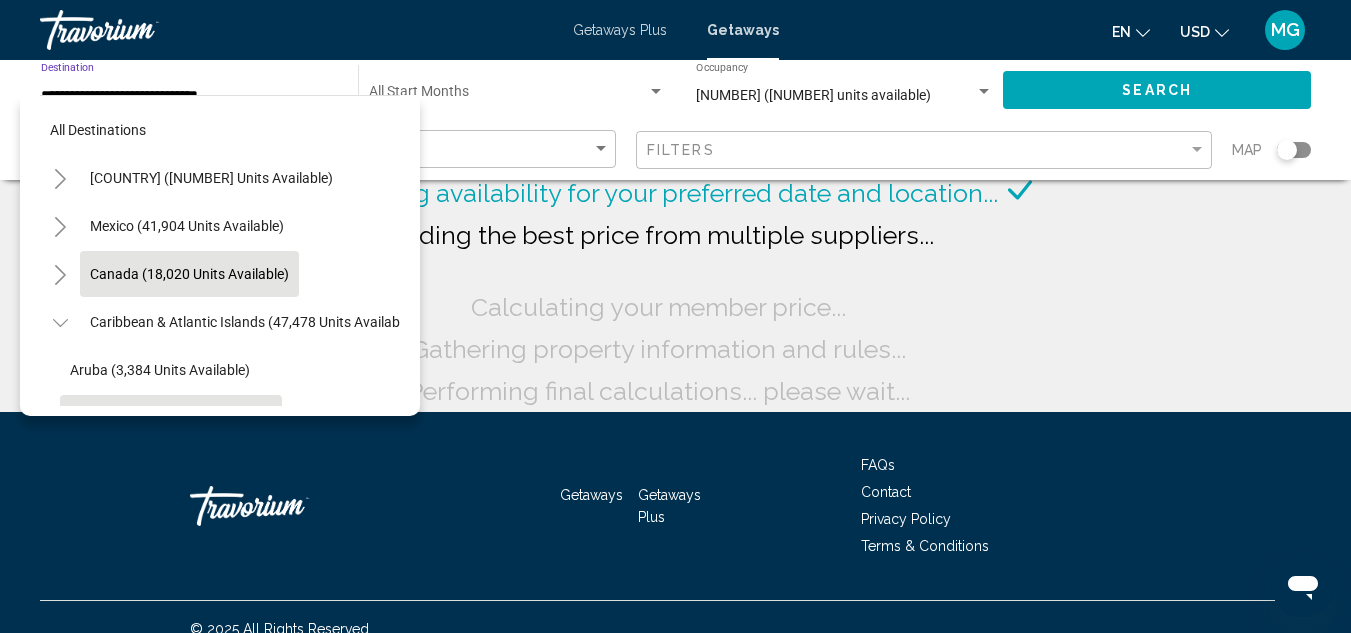 scroll, scrollTop: 175, scrollLeft: 0, axis: vertical 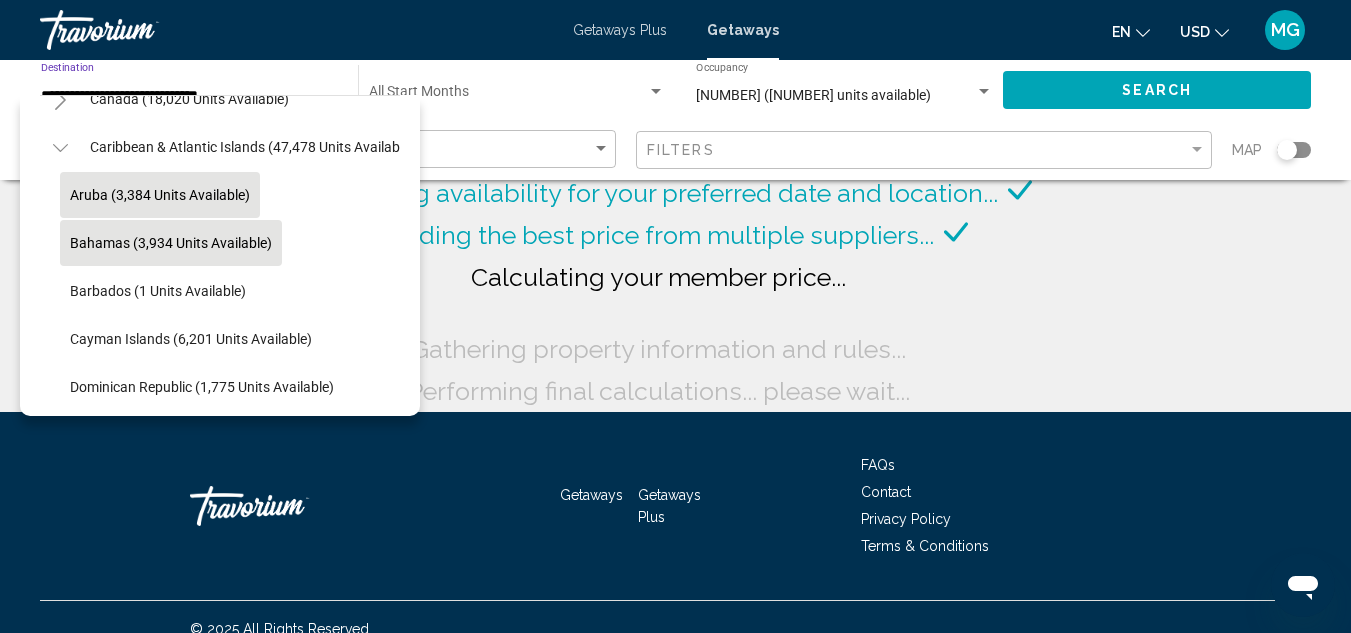 click on "Aruba (3,384 units available)" at bounding box center [160, 195] 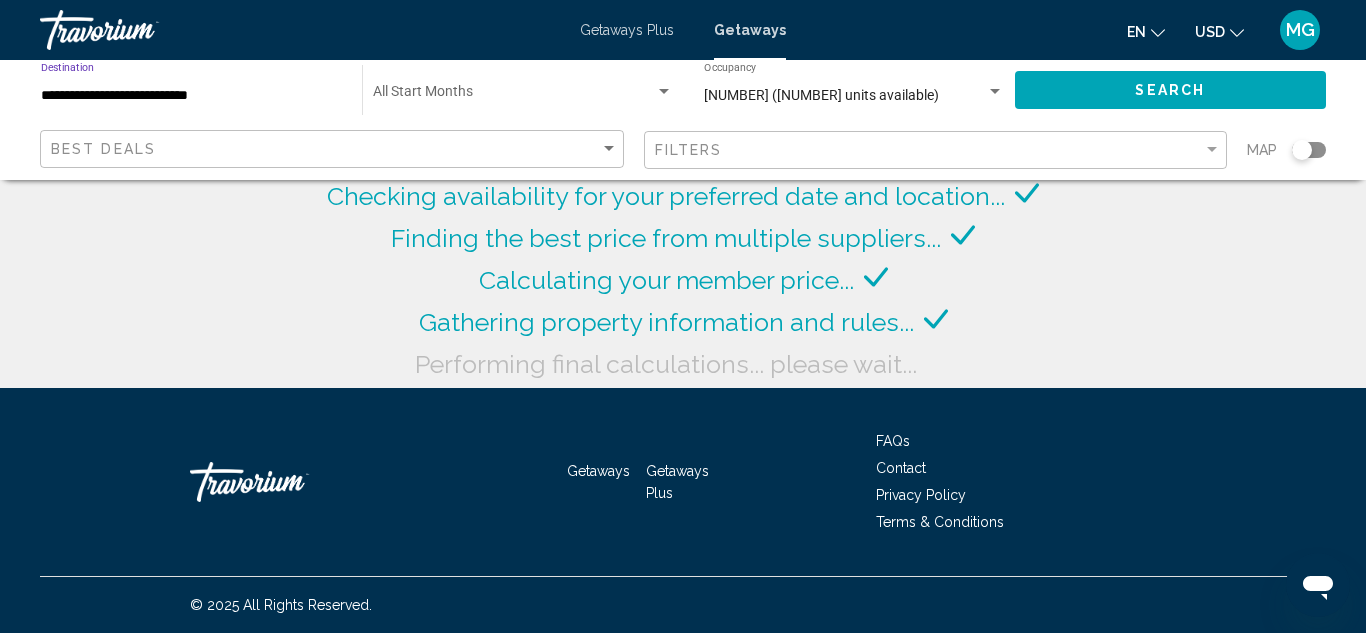 click on "Search" at bounding box center [1170, 91] 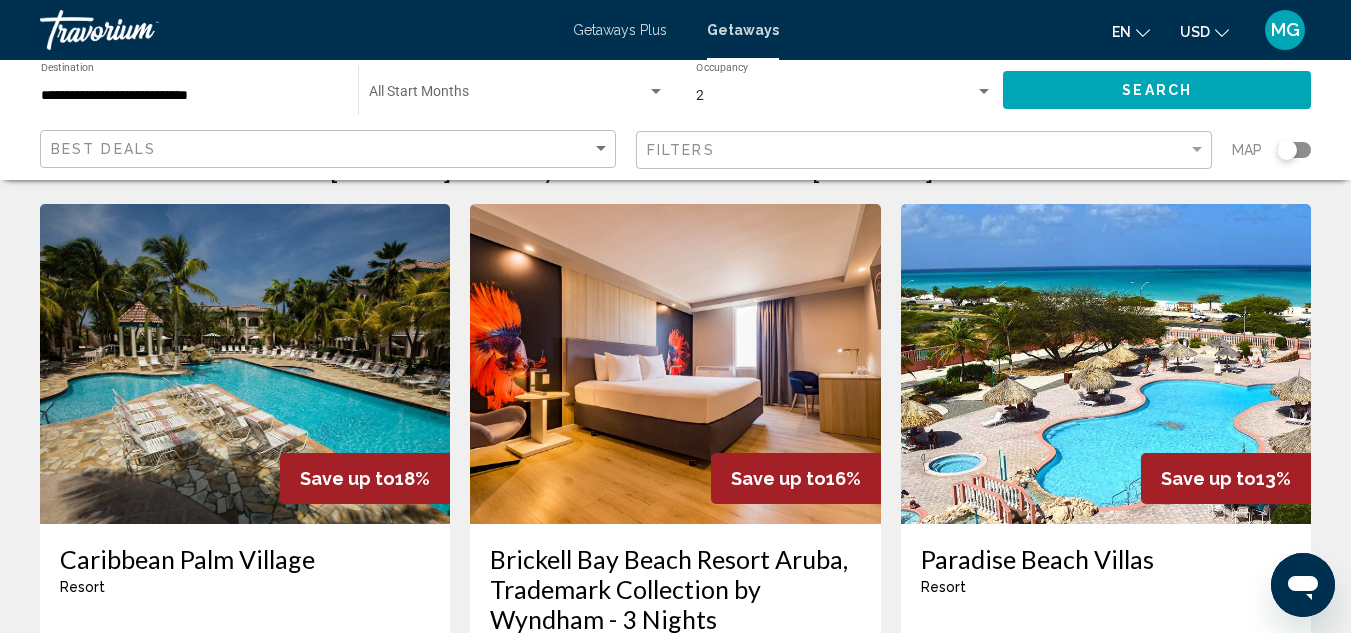 scroll, scrollTop: 0, scrollLeft: 0, axis: both 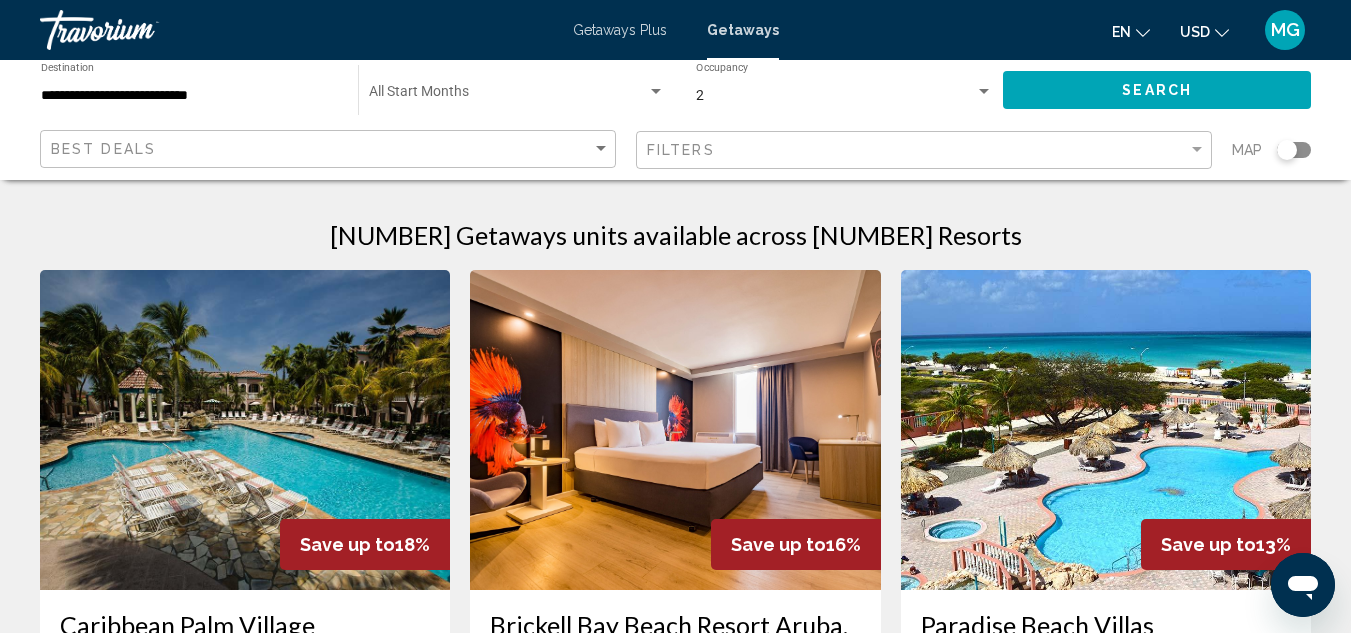 click on "**********" at bounding box center [189, 90] 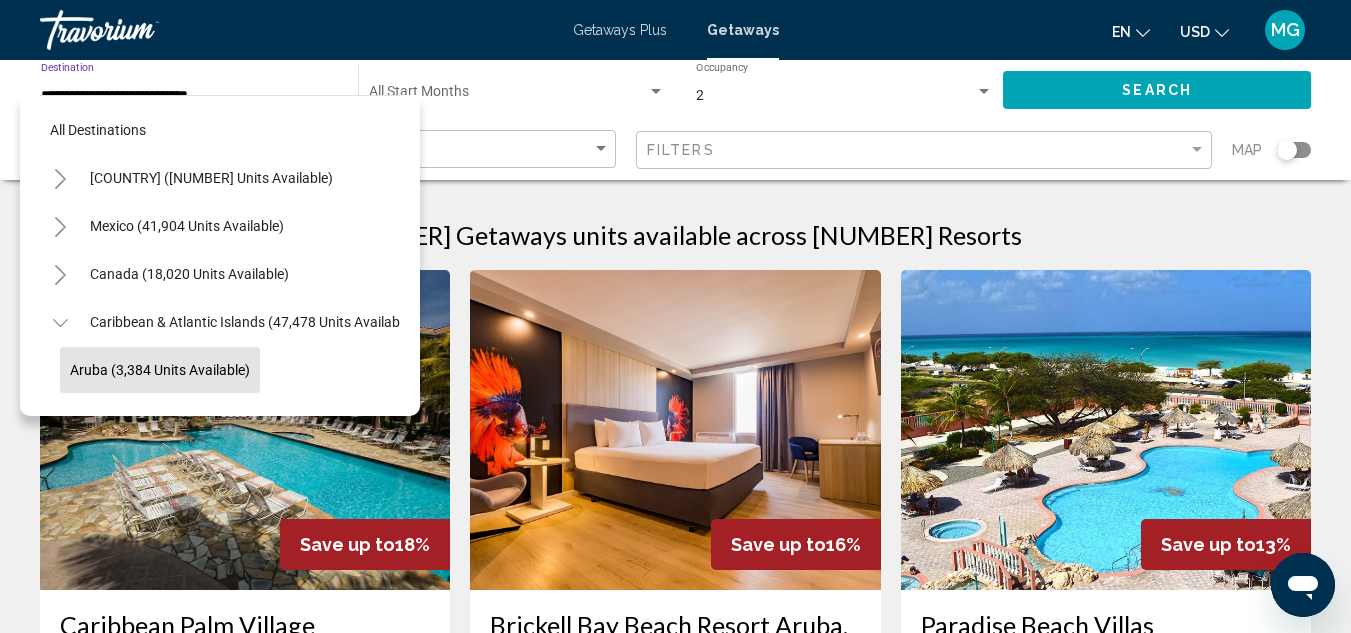 scroll, scrollTop: 127, scrollLeft: 0, axis: vertical 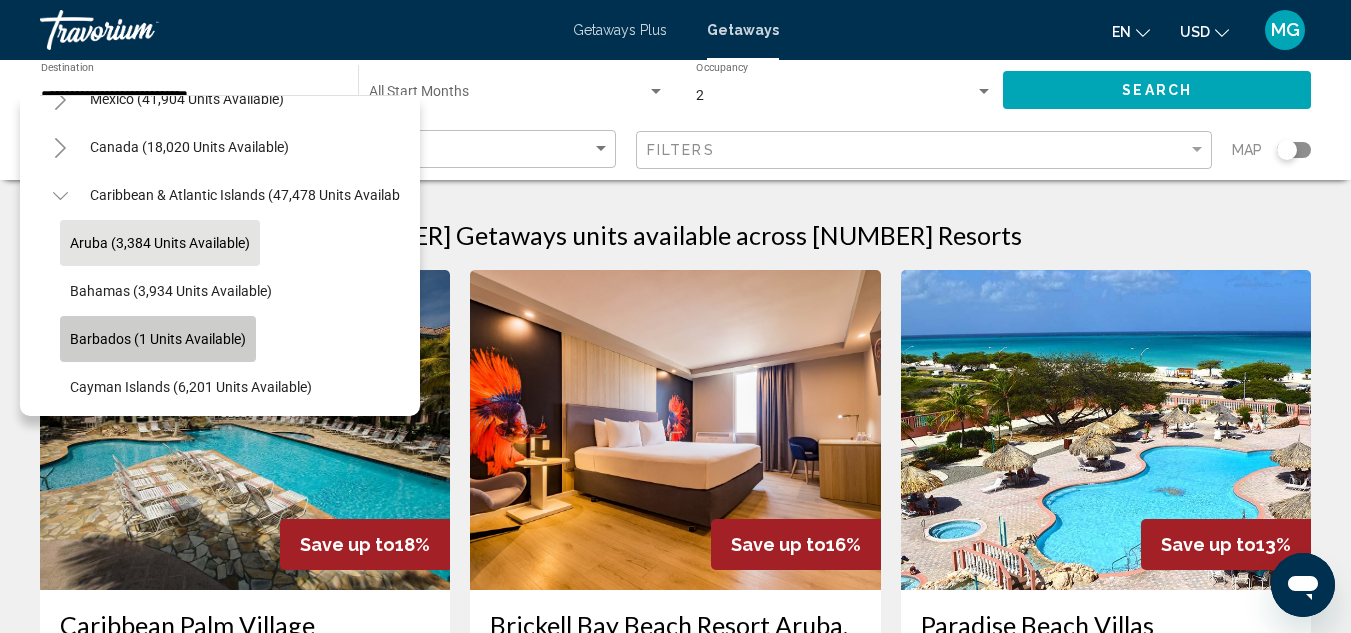 click on "Barbados (1 units available)" at bounding box center (158, 339) 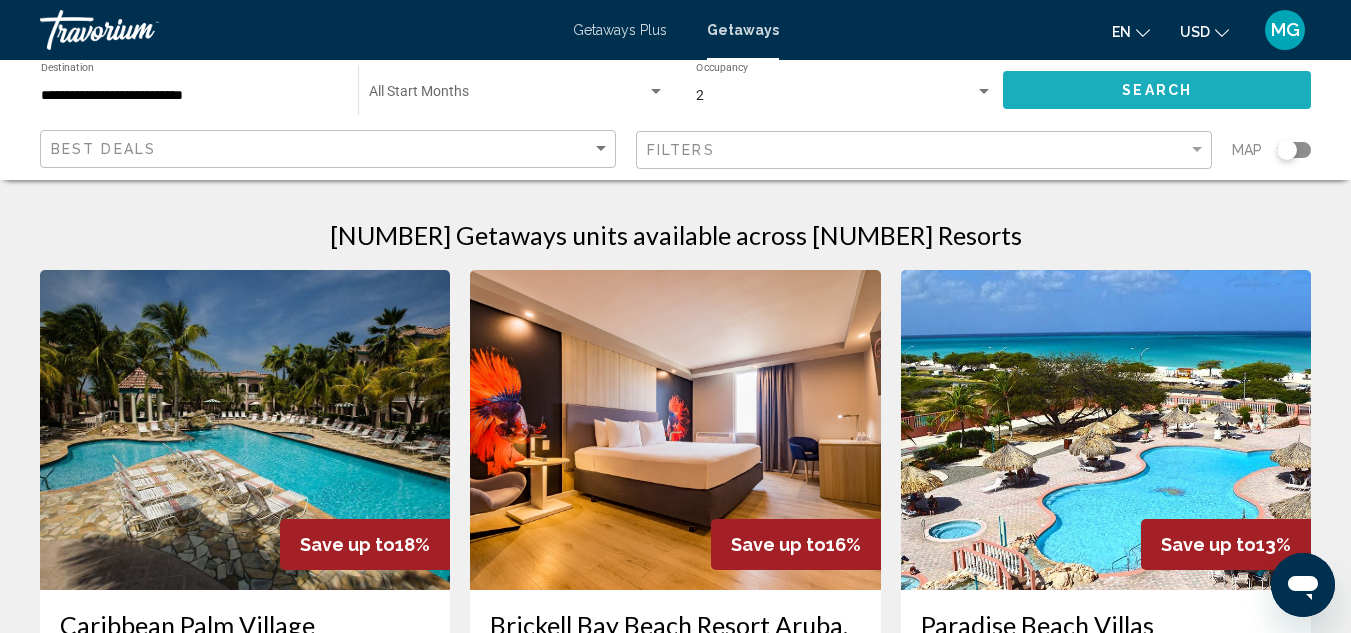 click on "Search" at bounding box center [1157, 91] 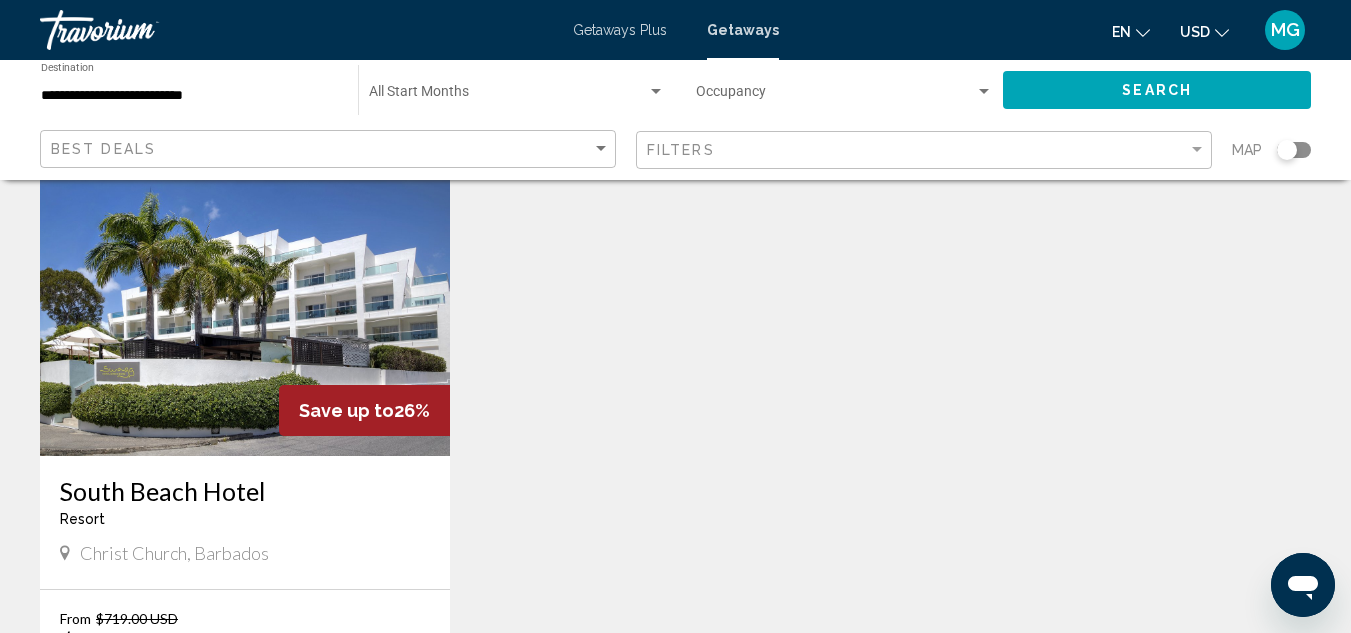 scroll, scrollTop: 126, scrollLeft: 0, axis: vertical 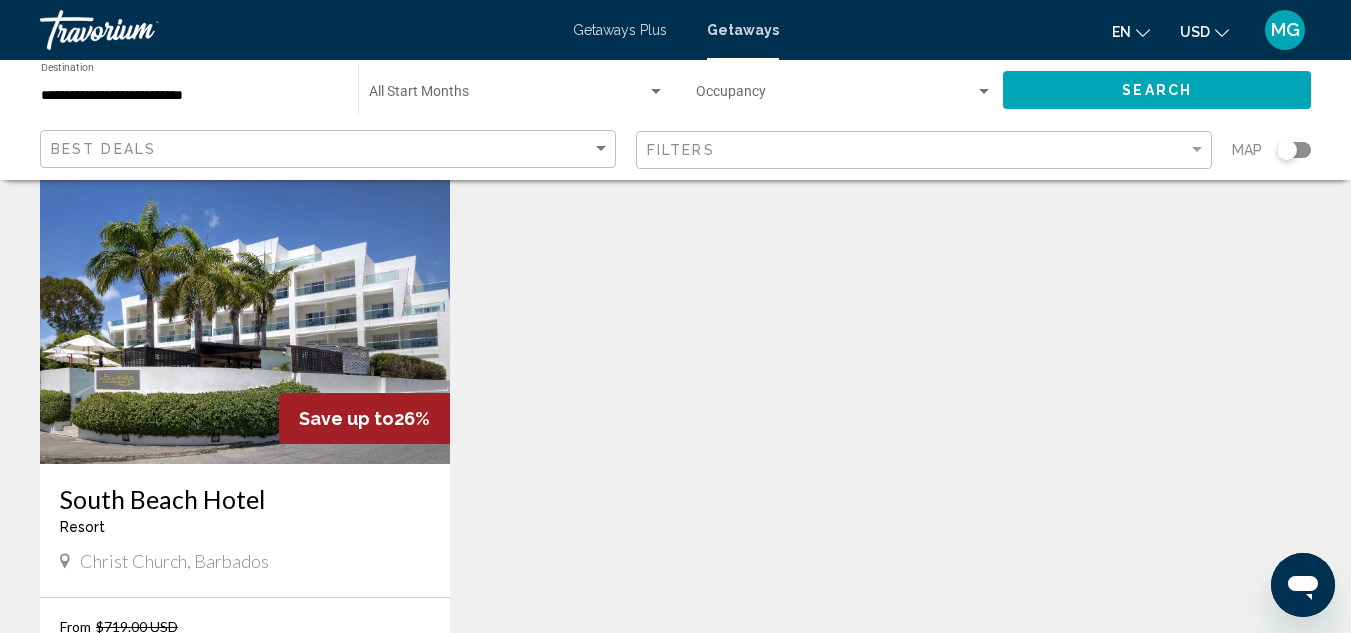 click at bounding box center [245, 304] 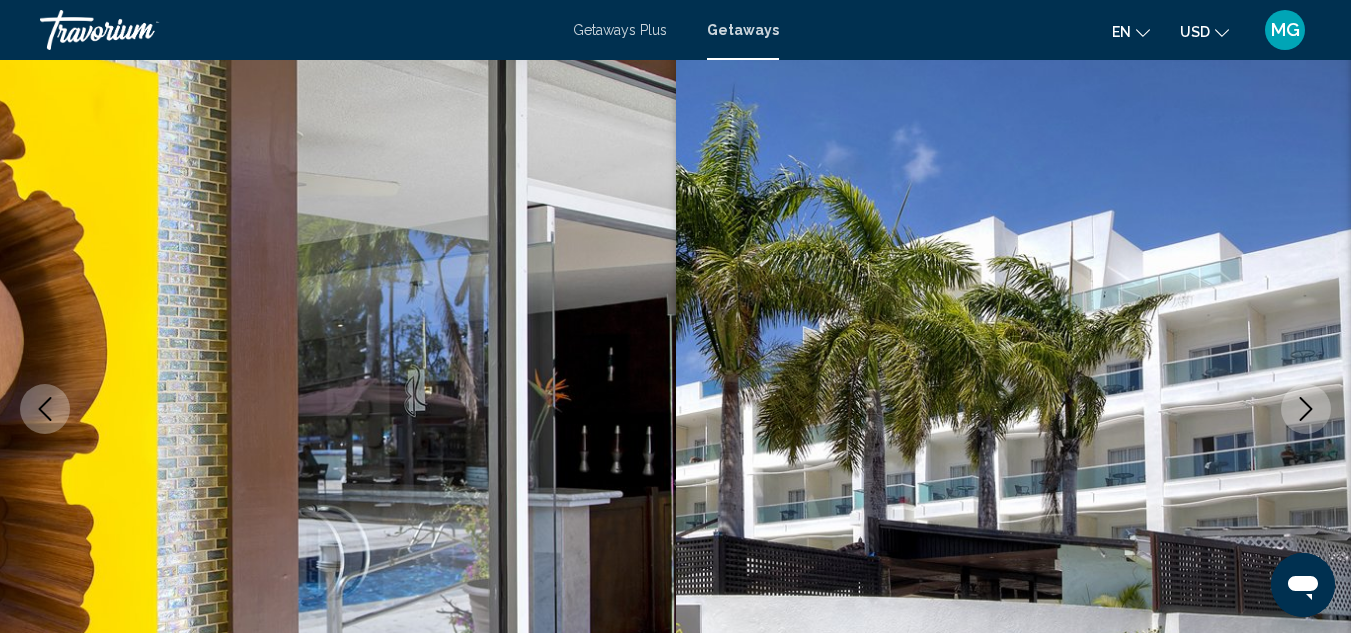 scroll, scrollTop: 219, scrollLeft: 0, axis: vertical 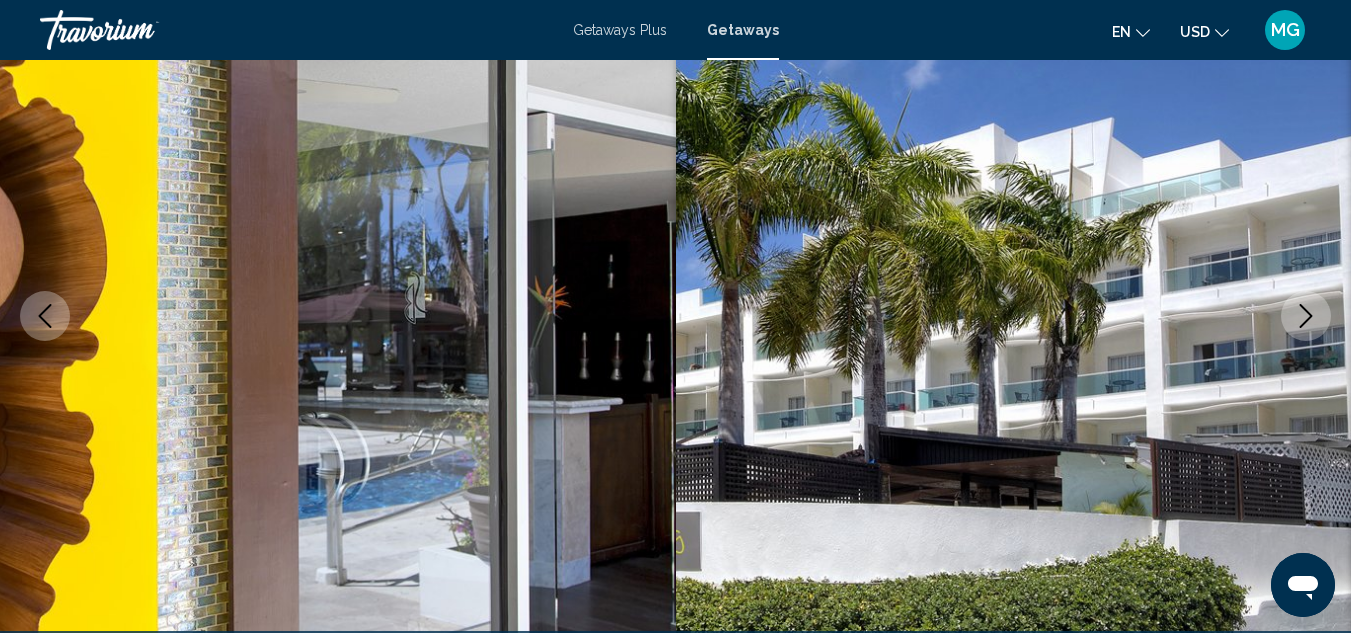 click at bounding box center [1306, 316] 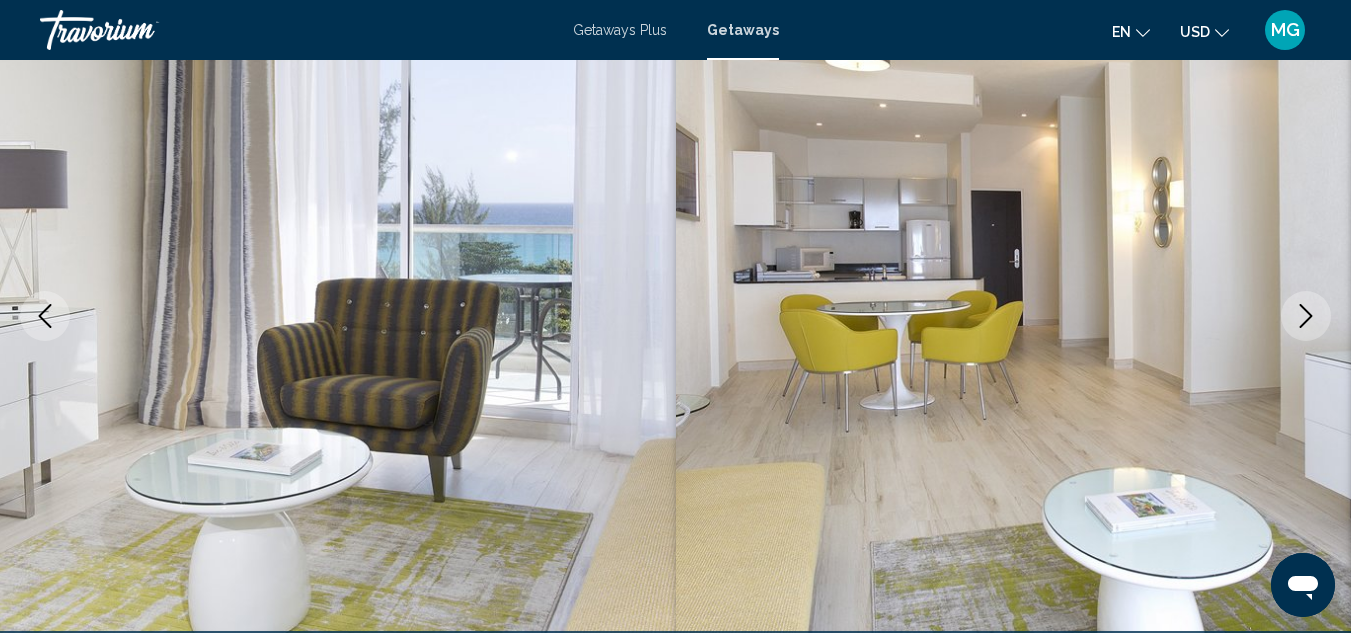 click at bounding box center [1306, 316] 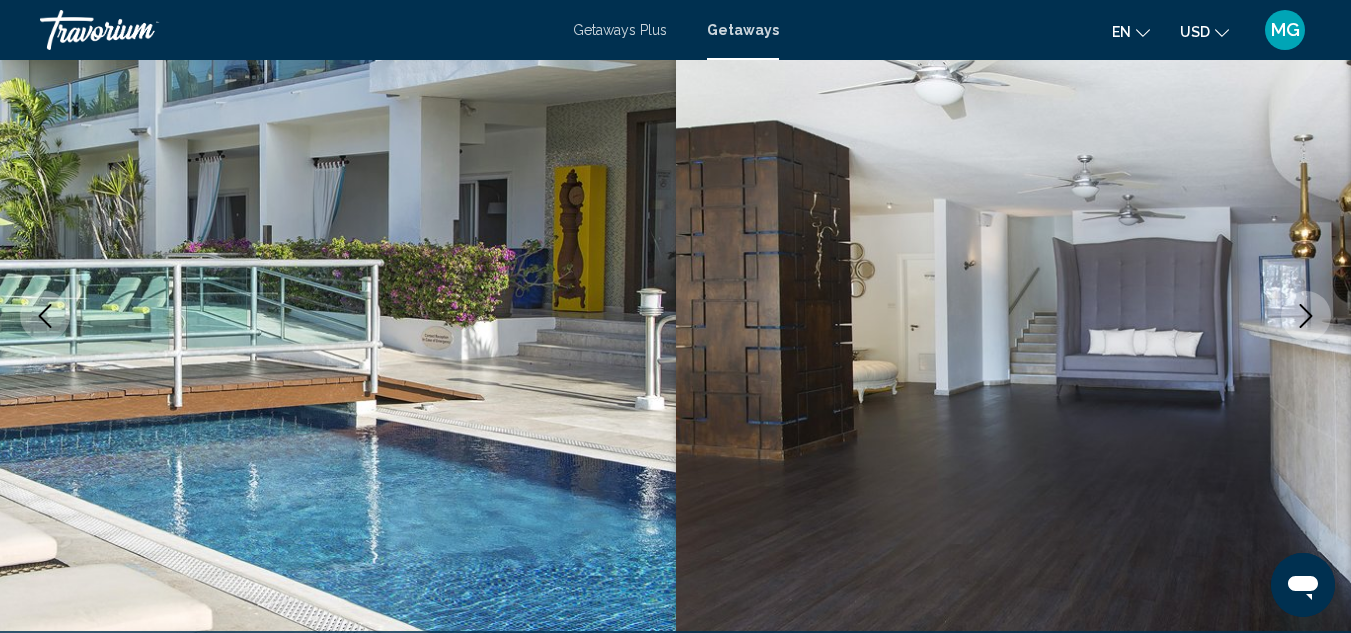 click at bounding box center [1306, 316] 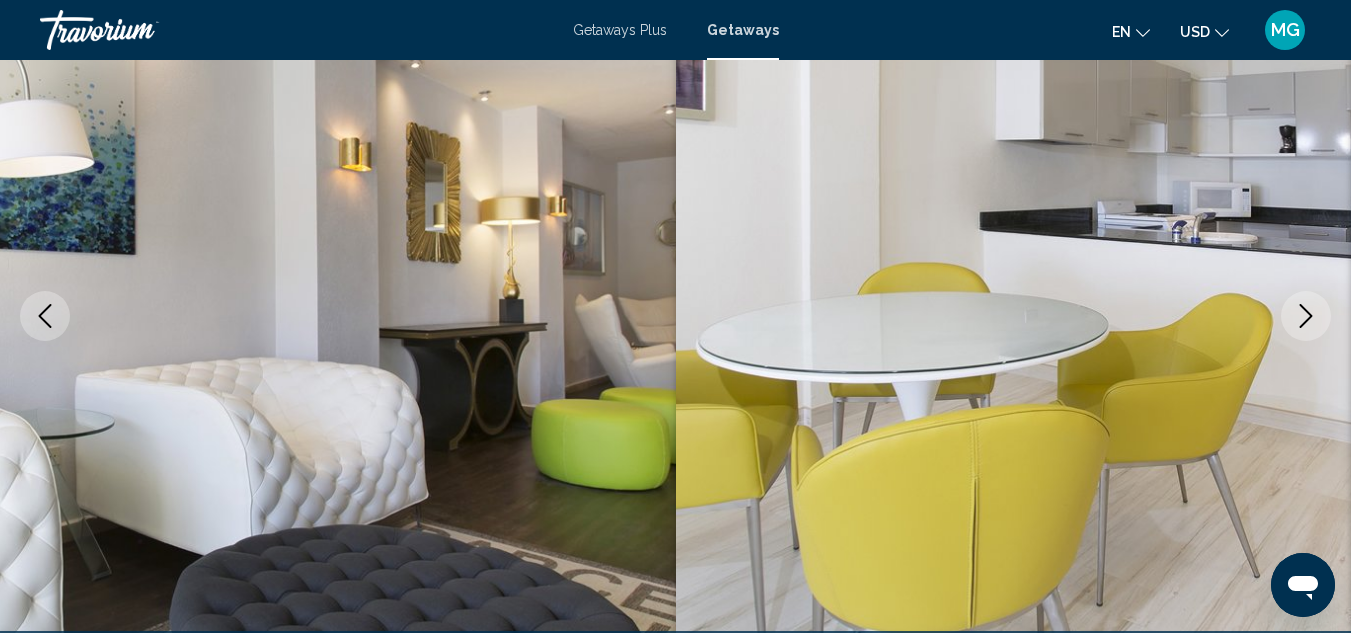 click at bounding box center (1306, 316) 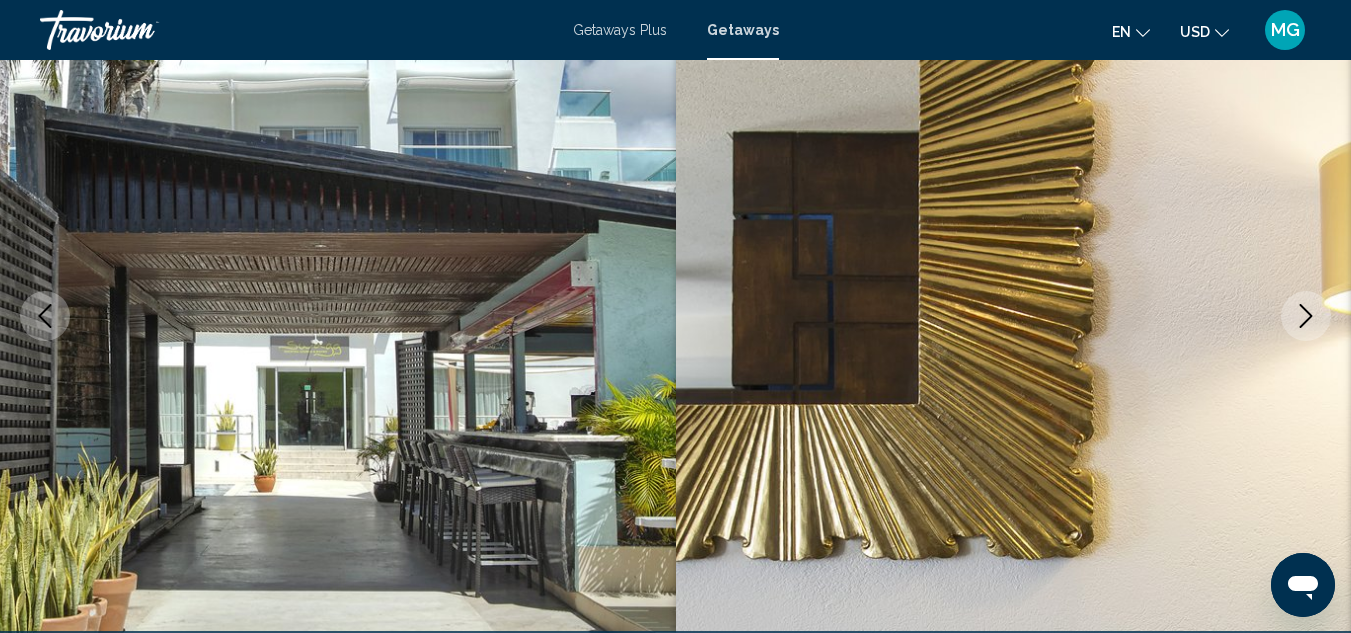 click at bounding box center (1306, 316) 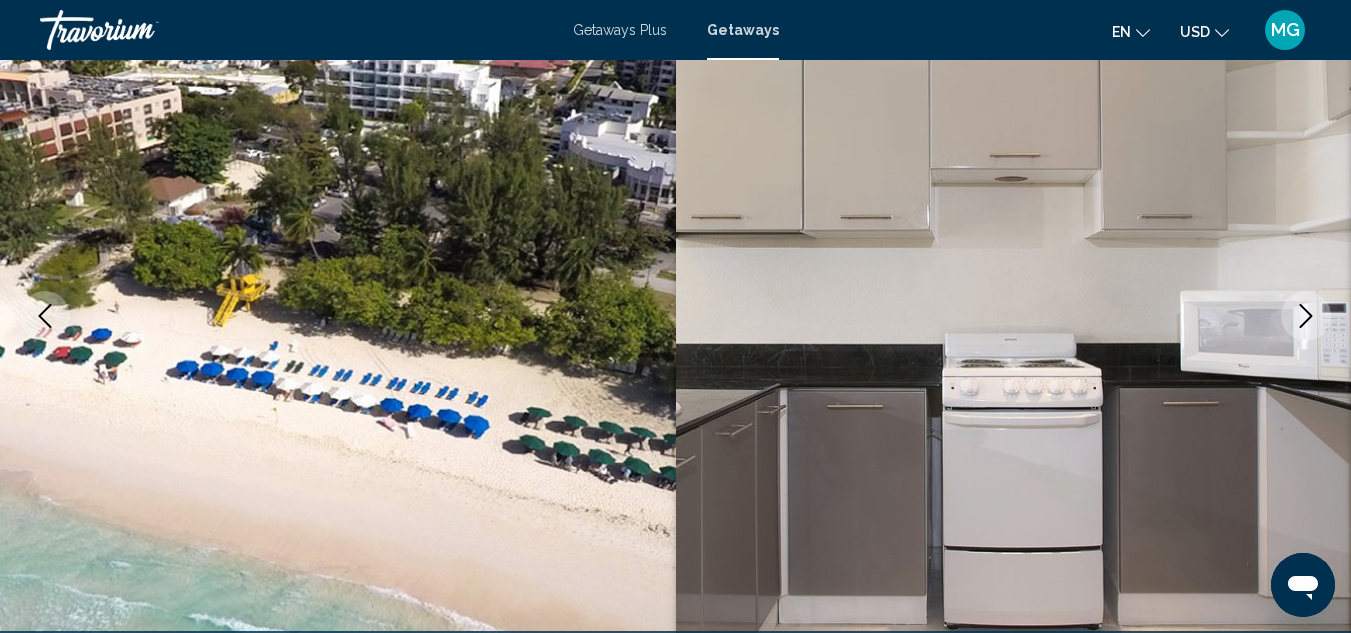 click at bounding box center (1306, 316) 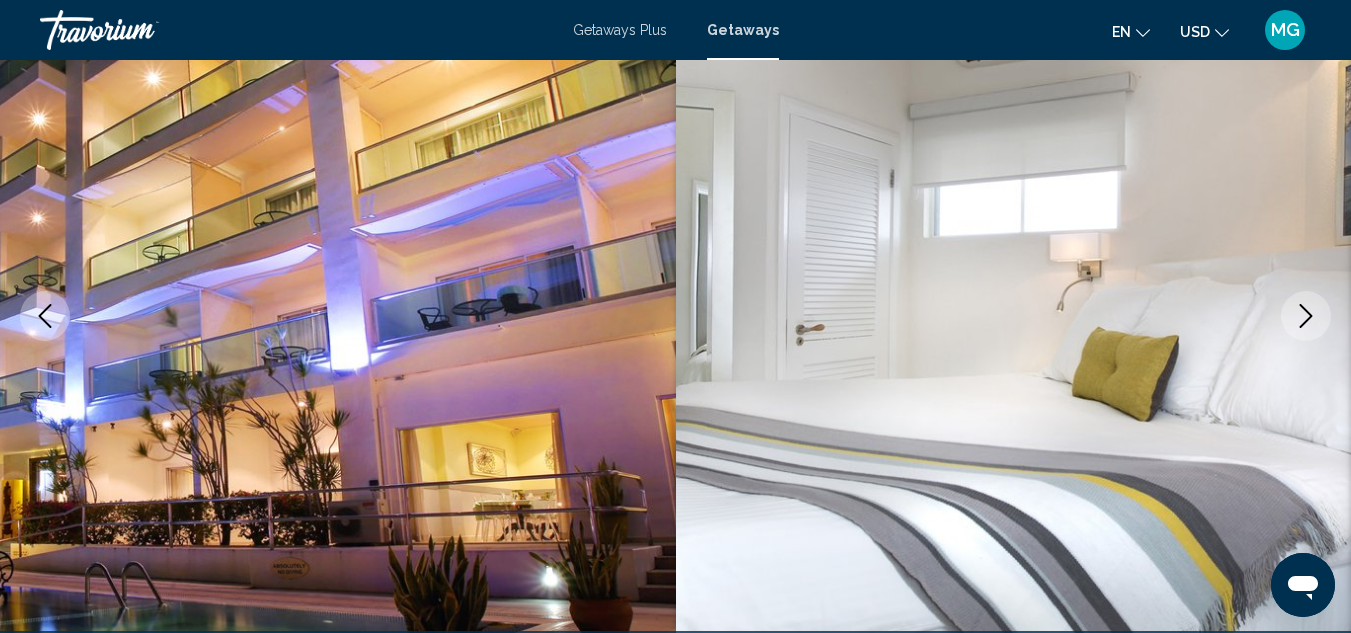 click at bounding box center [1306, 316] 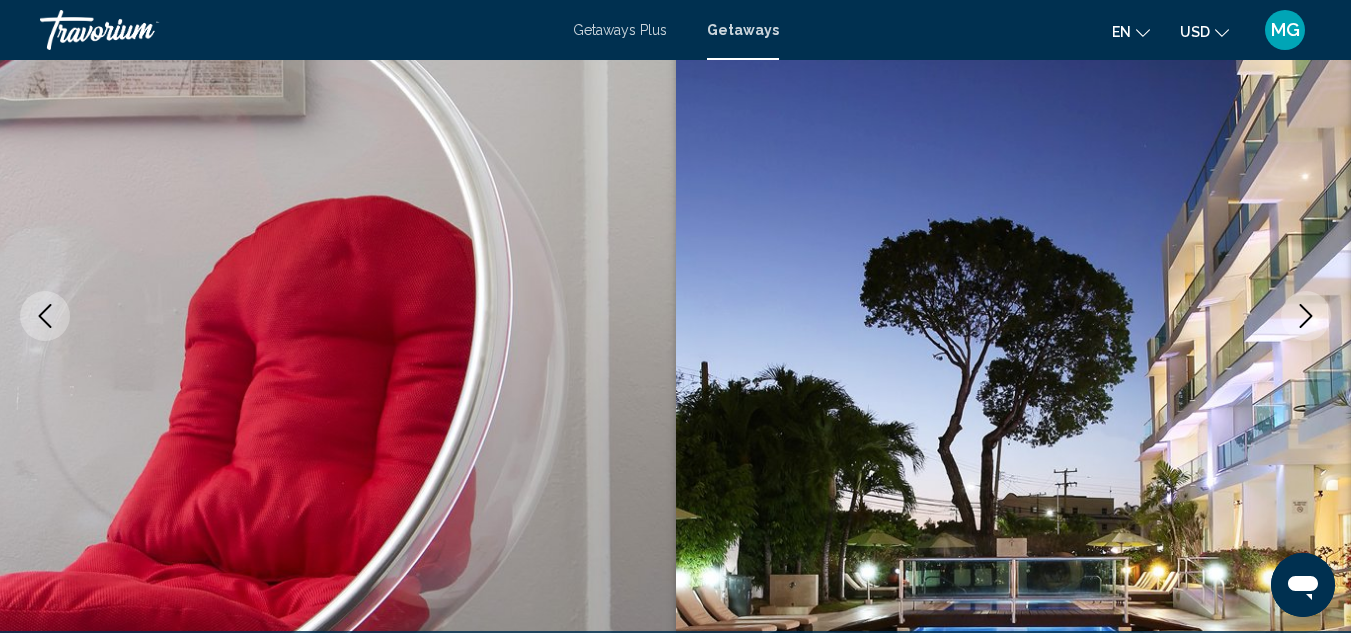 click at bounding box center [1306, 316] 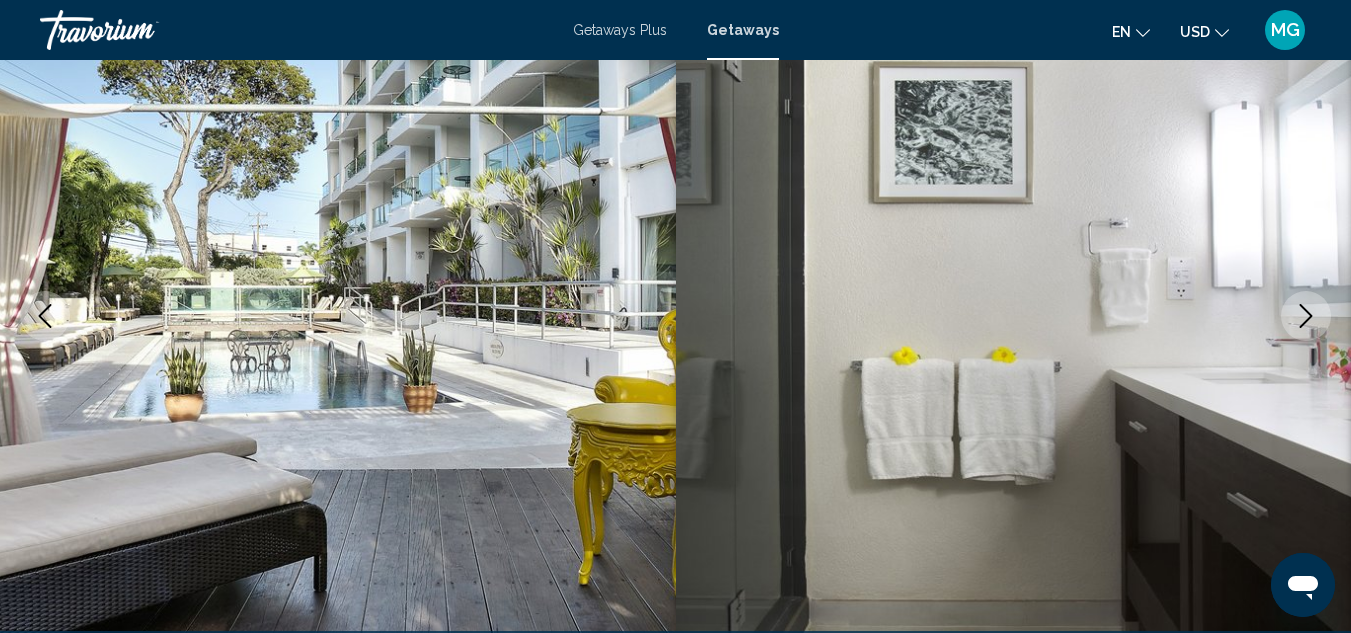 click at bounding box center [1306, 316] 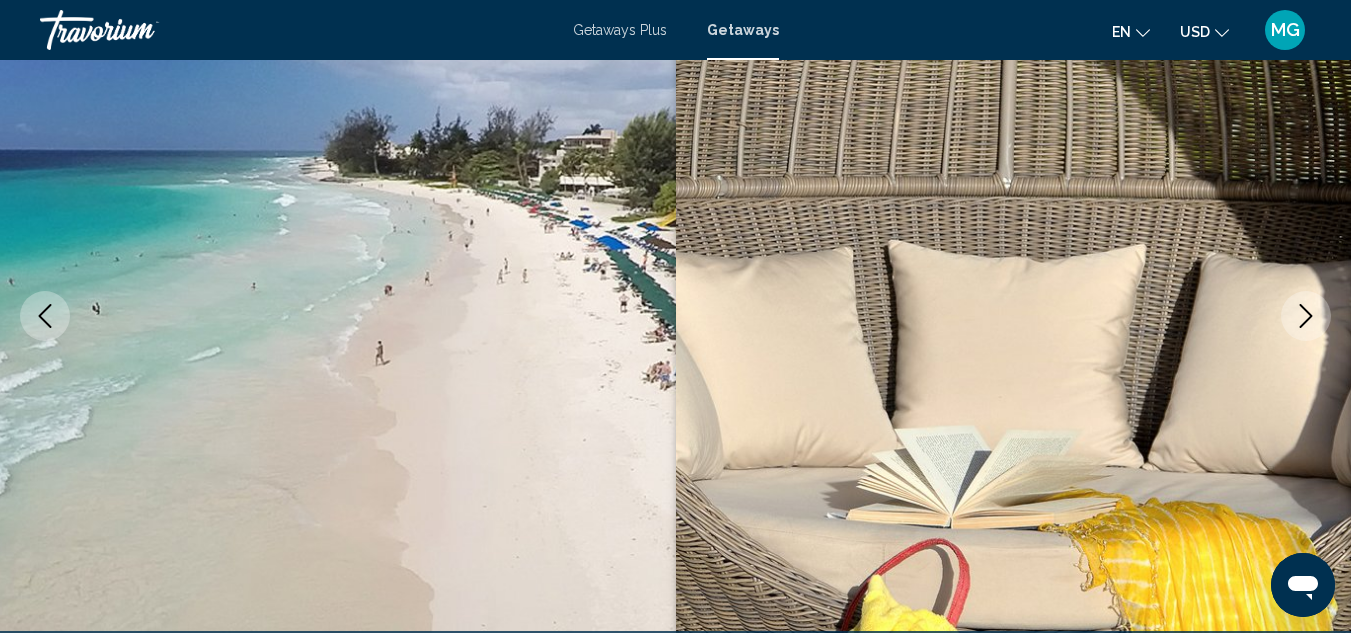 click at bounding box center [1306, 316] 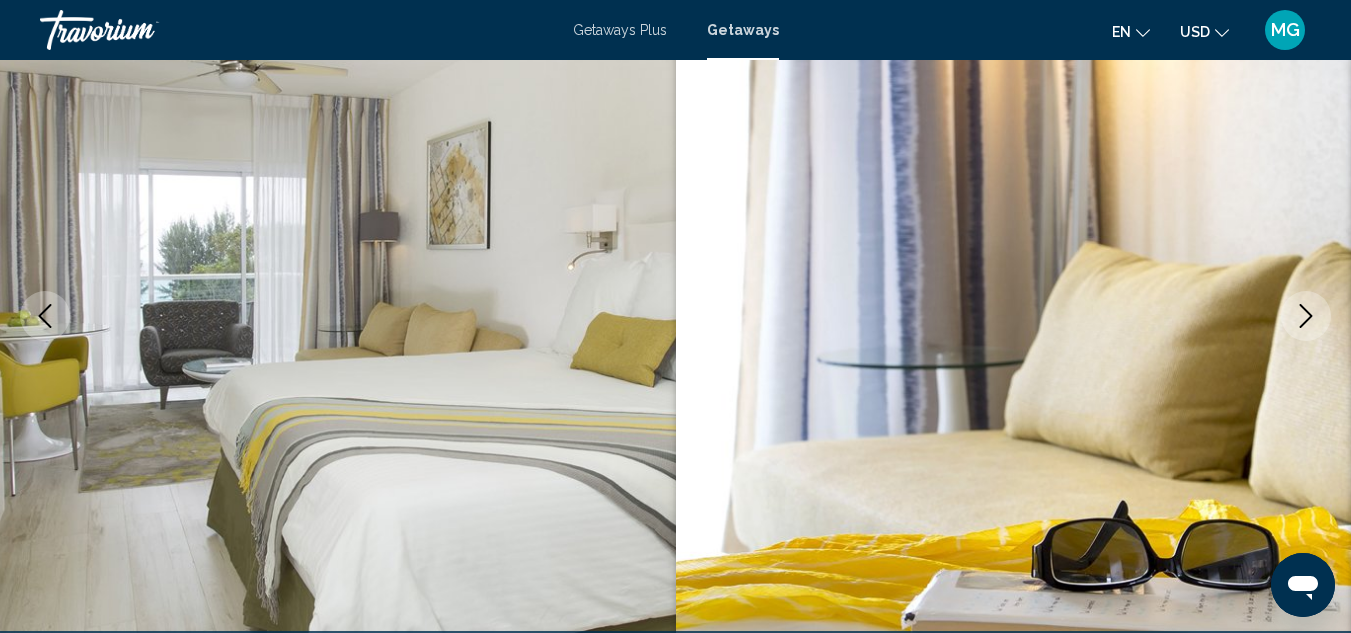 click at bounding box center (1306, 316) 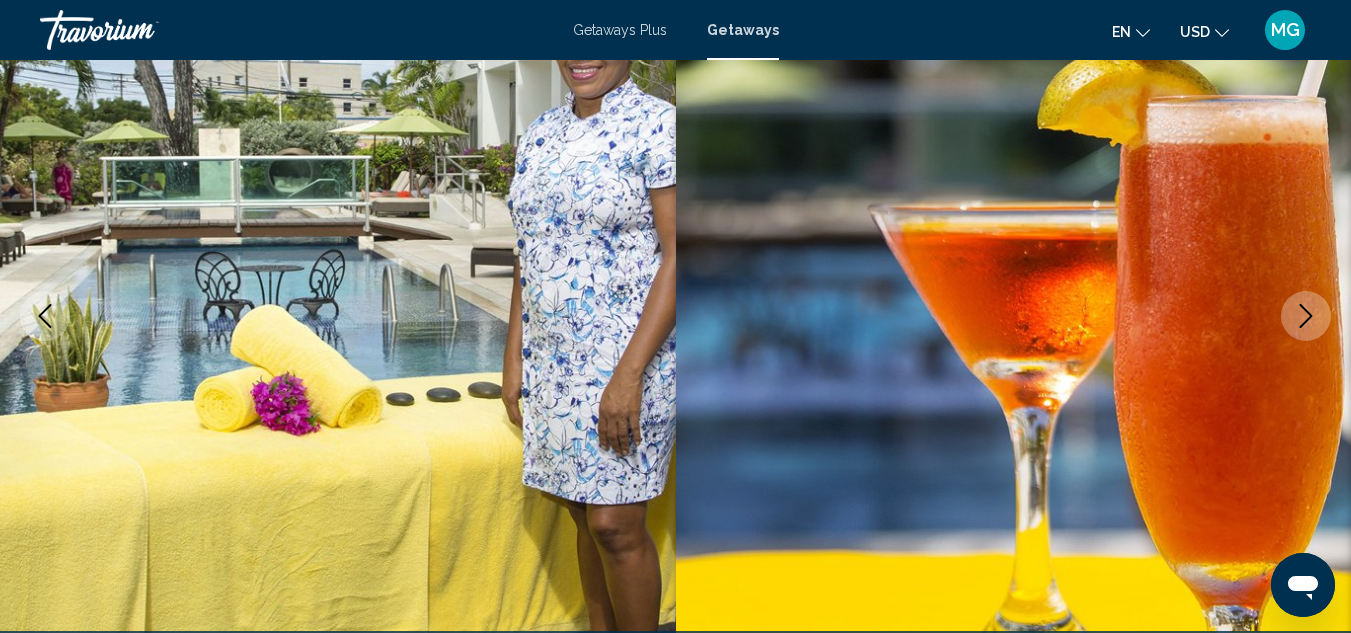 click at bounding box center (1306, 316) 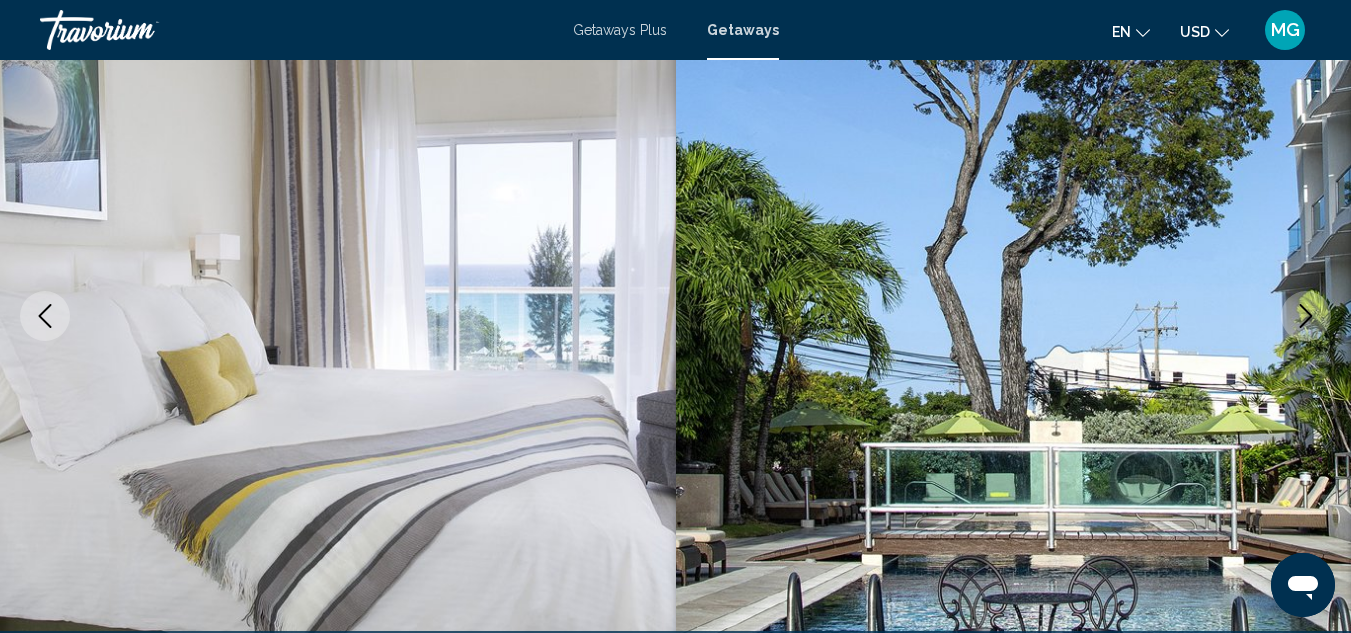 click at bounding box center [1306, 316] 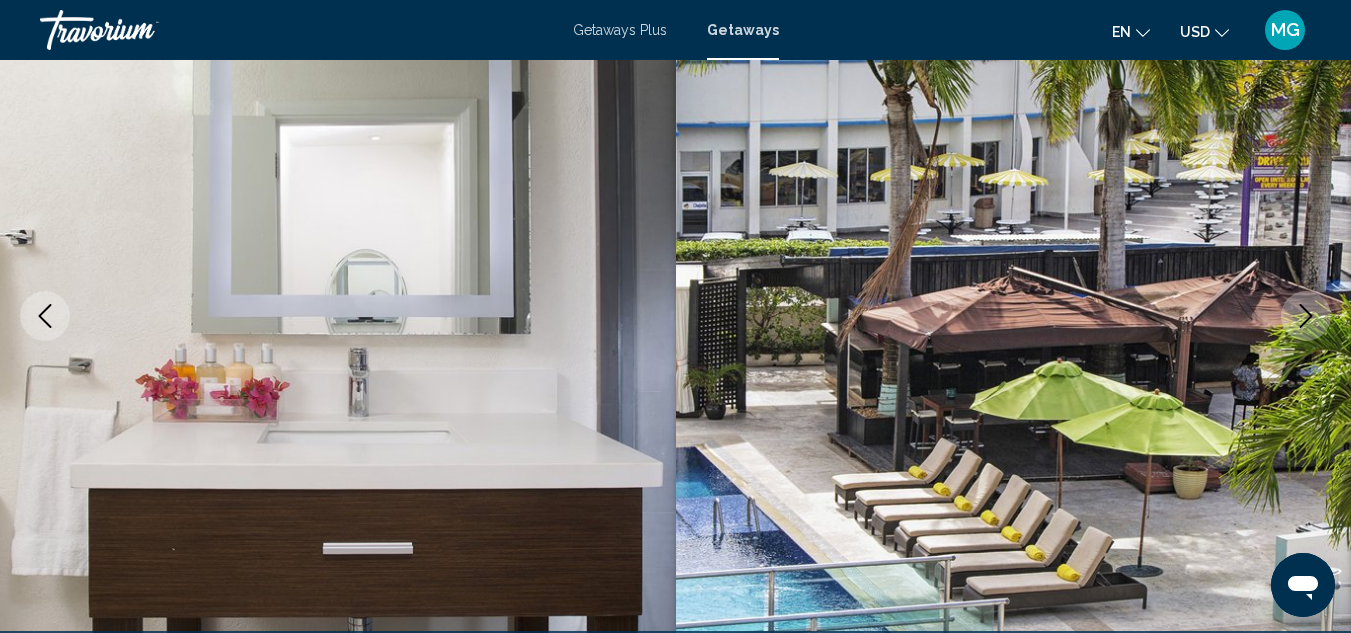 click at bounding box center [1306, 316] 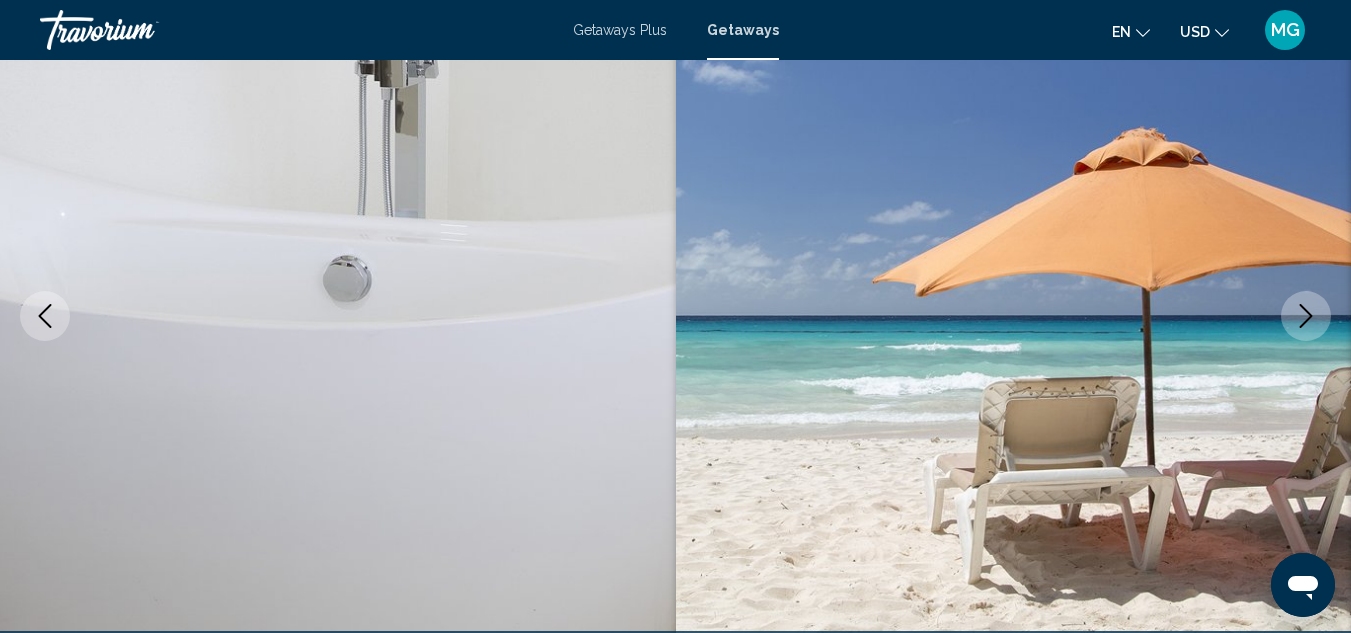 click at bounding box center [1306, 316] 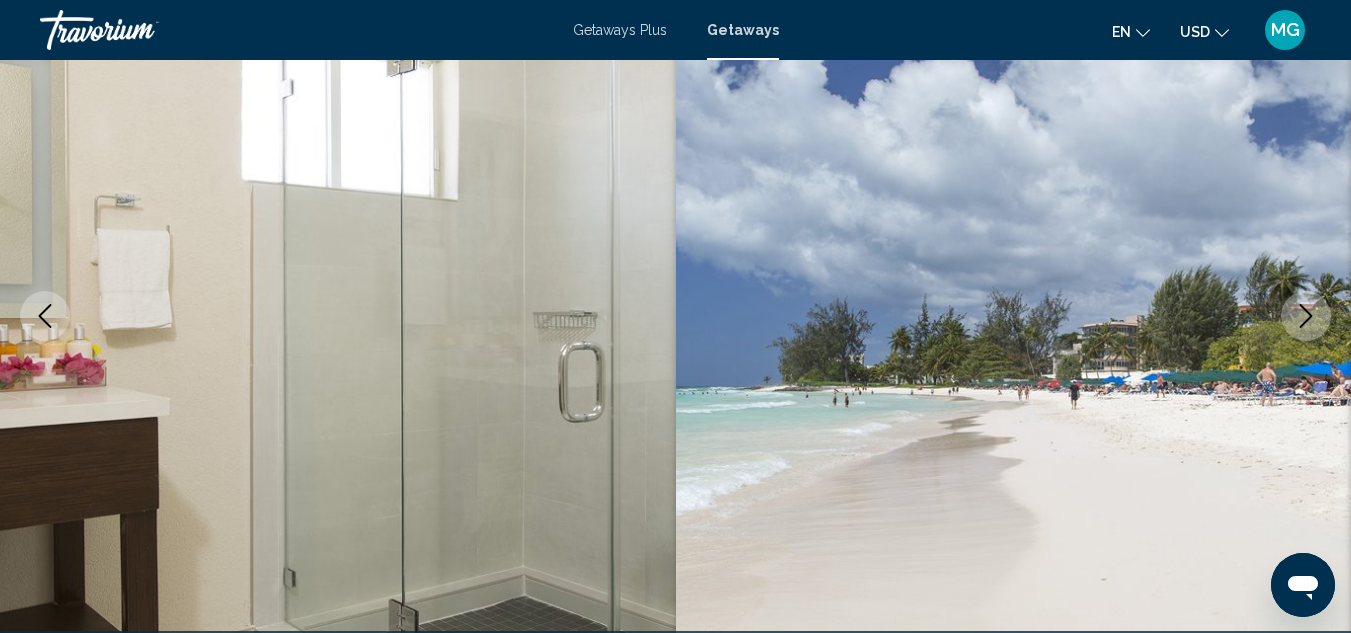 click at bounding box center (1306, 316) 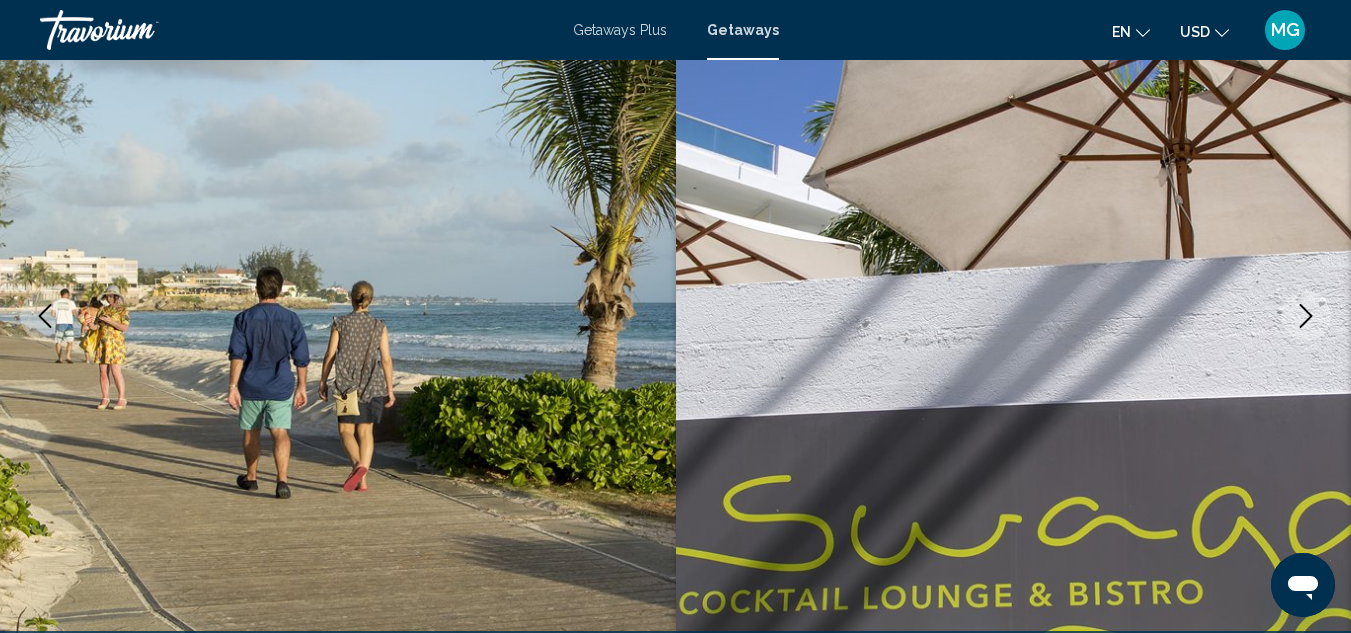click at bounding box center (1306, 316) 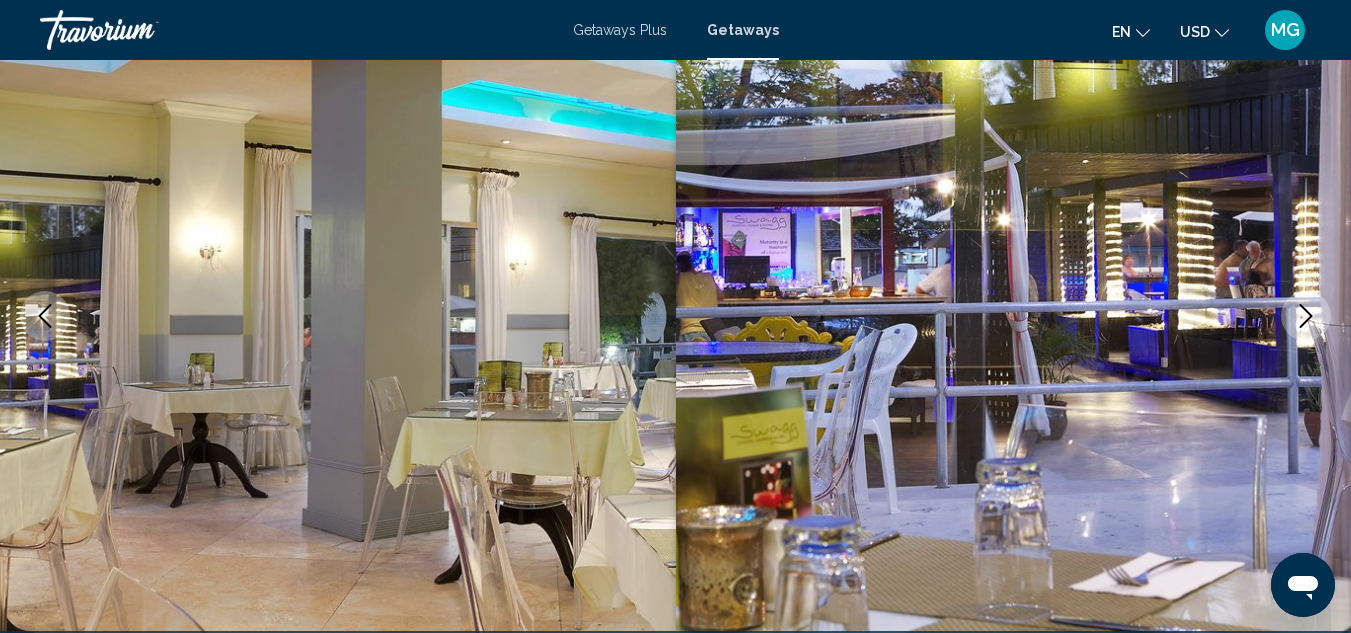 click at bounding box center (1306, 316) 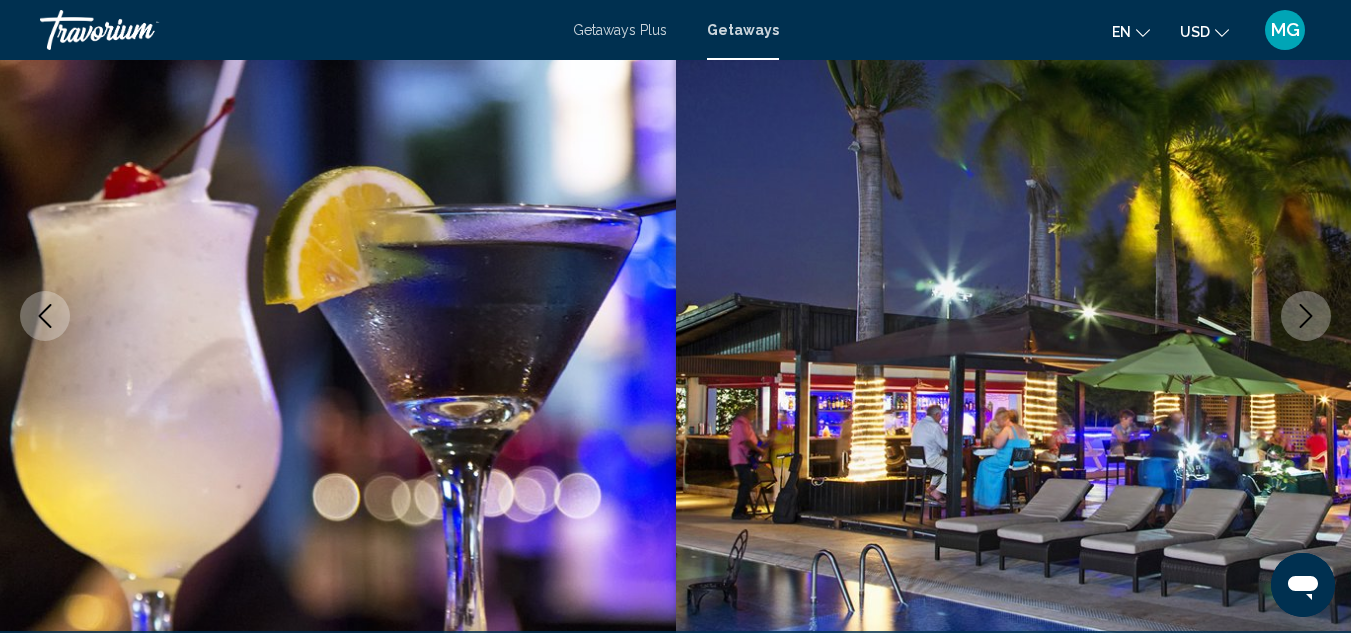 click at bounding box center [1306, 316] 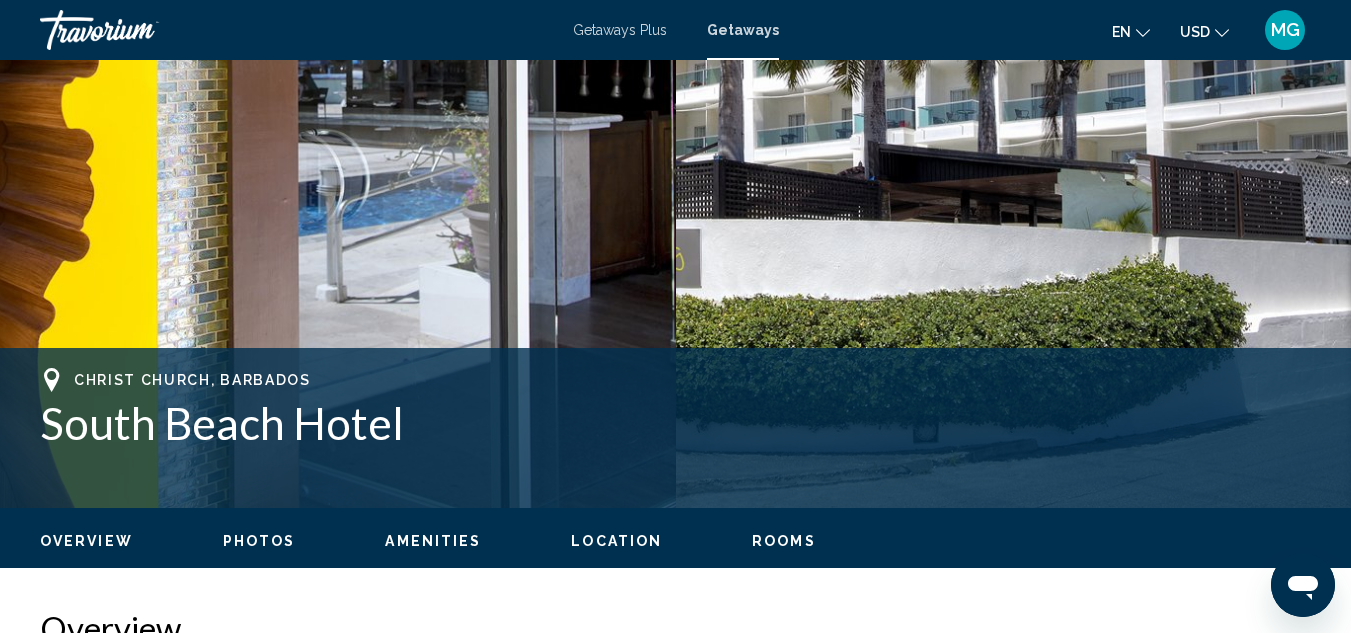 scroll, scrollTop: 0, scrollLeft: 0, axis: both 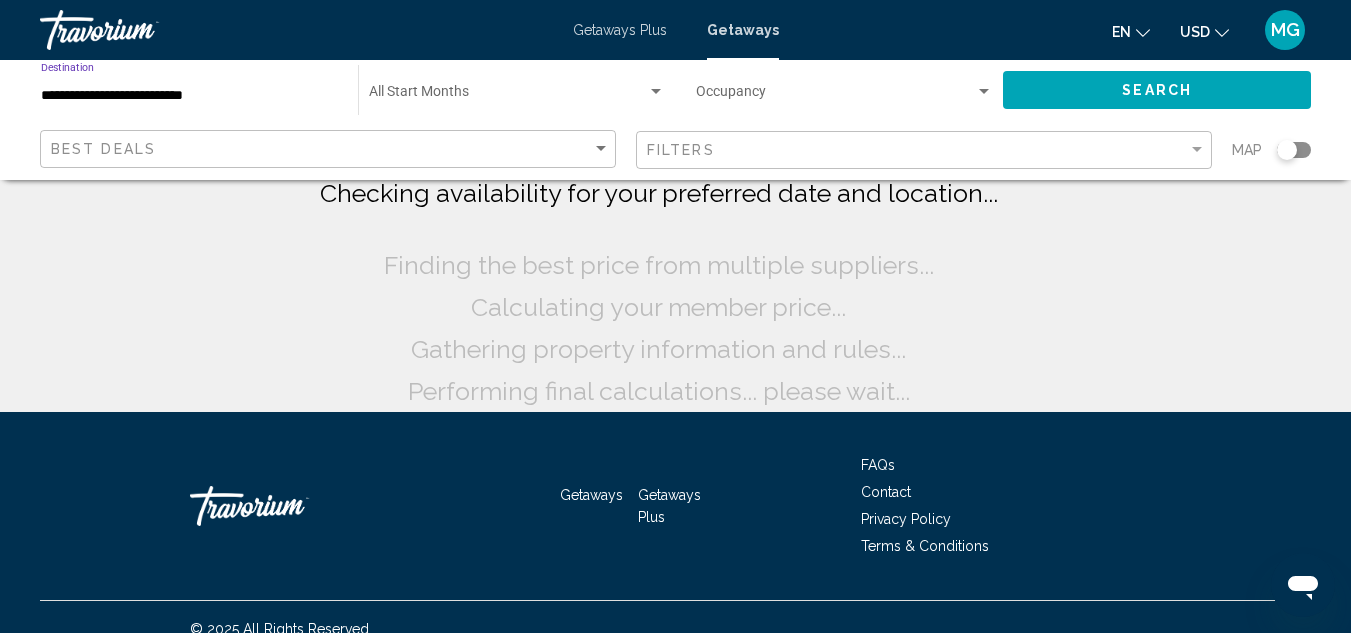 click on "**********" at bounding box center (189, 96) 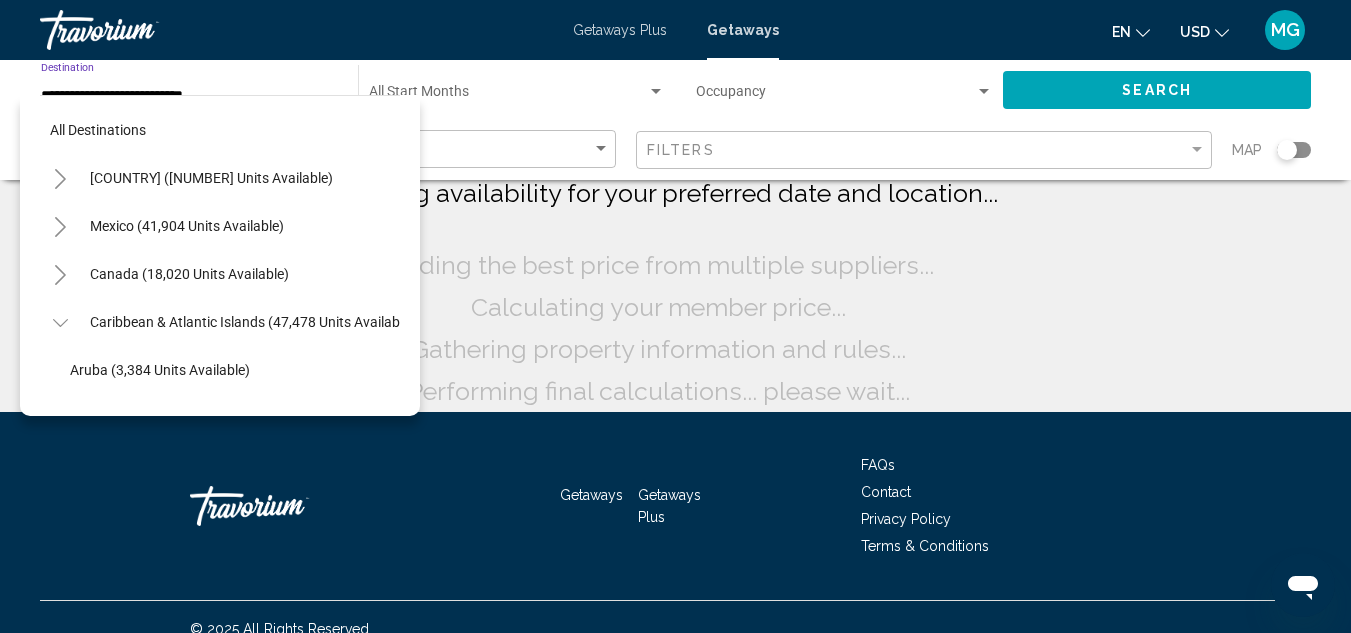 scroll, scrollTop: 223, scrollLeft: 0, axis: vertical 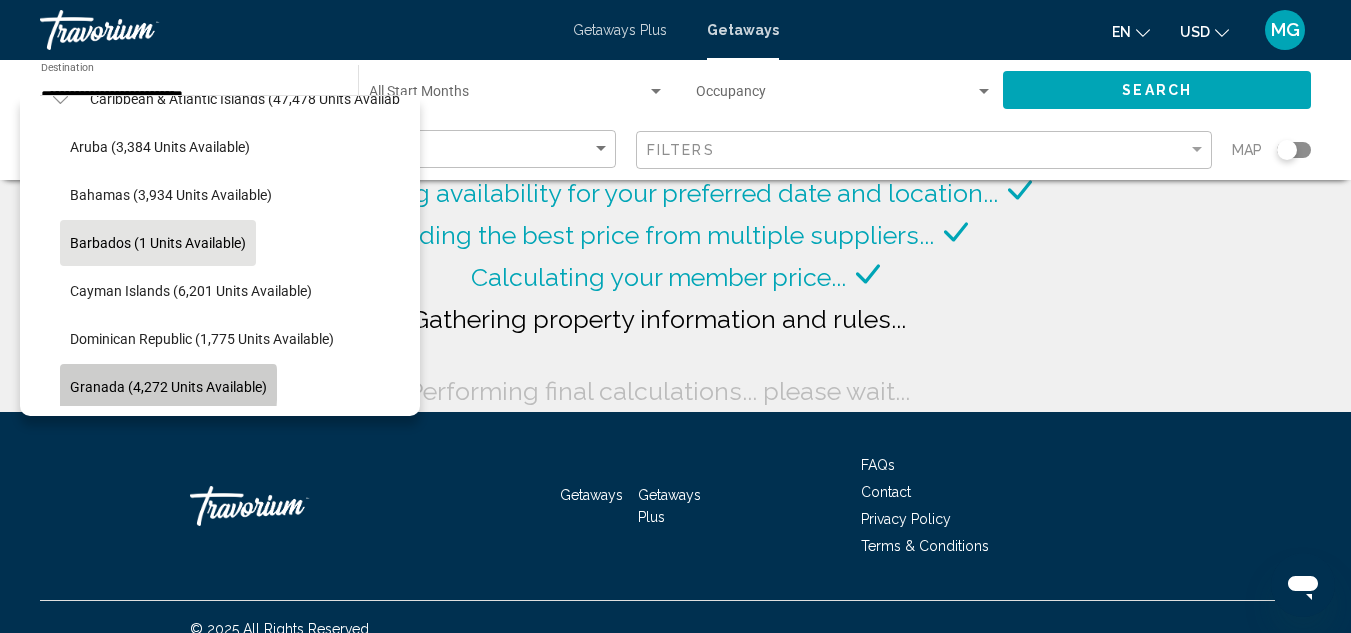 click on "Granada (4,272 units available)" at bounding box center [168, 387] 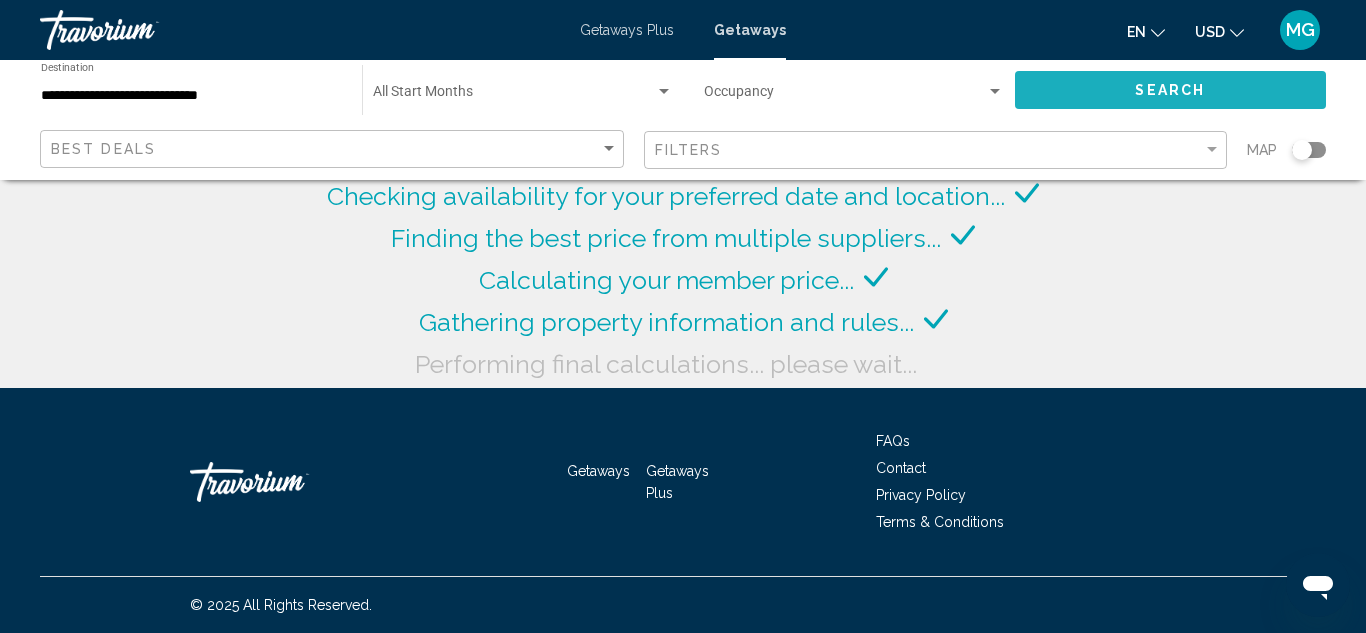 click on "Search" at bounding box center [1171, 89] 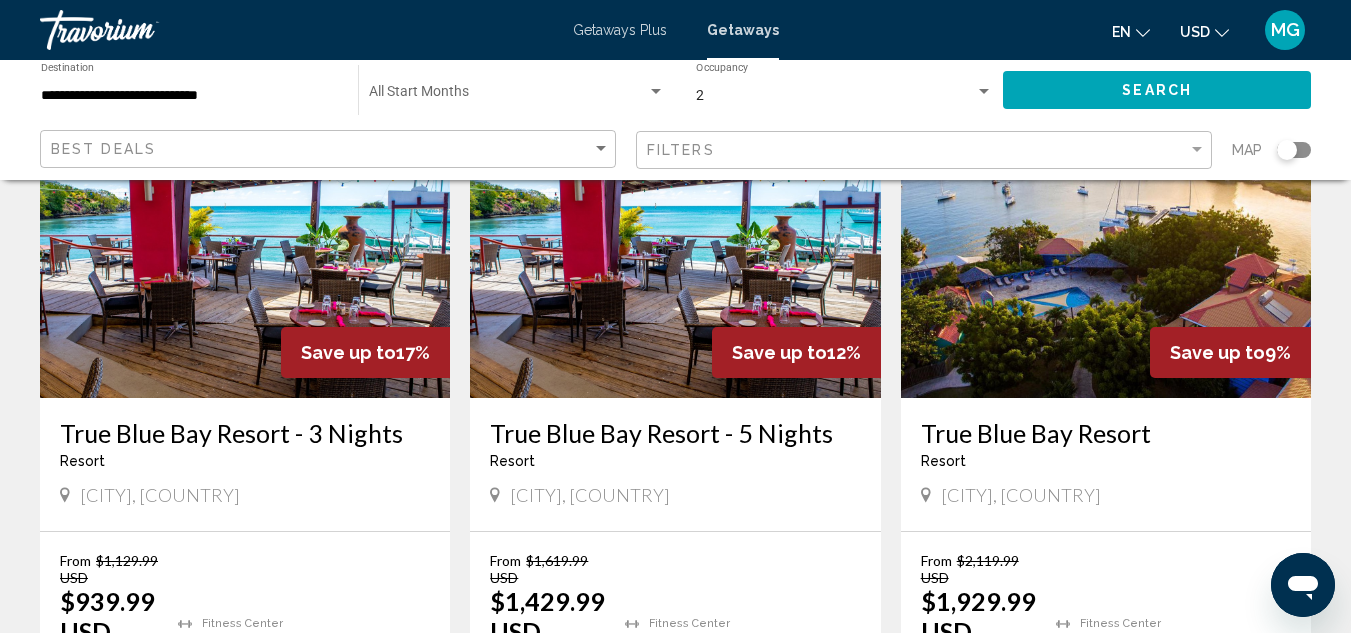 scroll, scrollTop: 190, scrollLeft: 0, axis: vertical 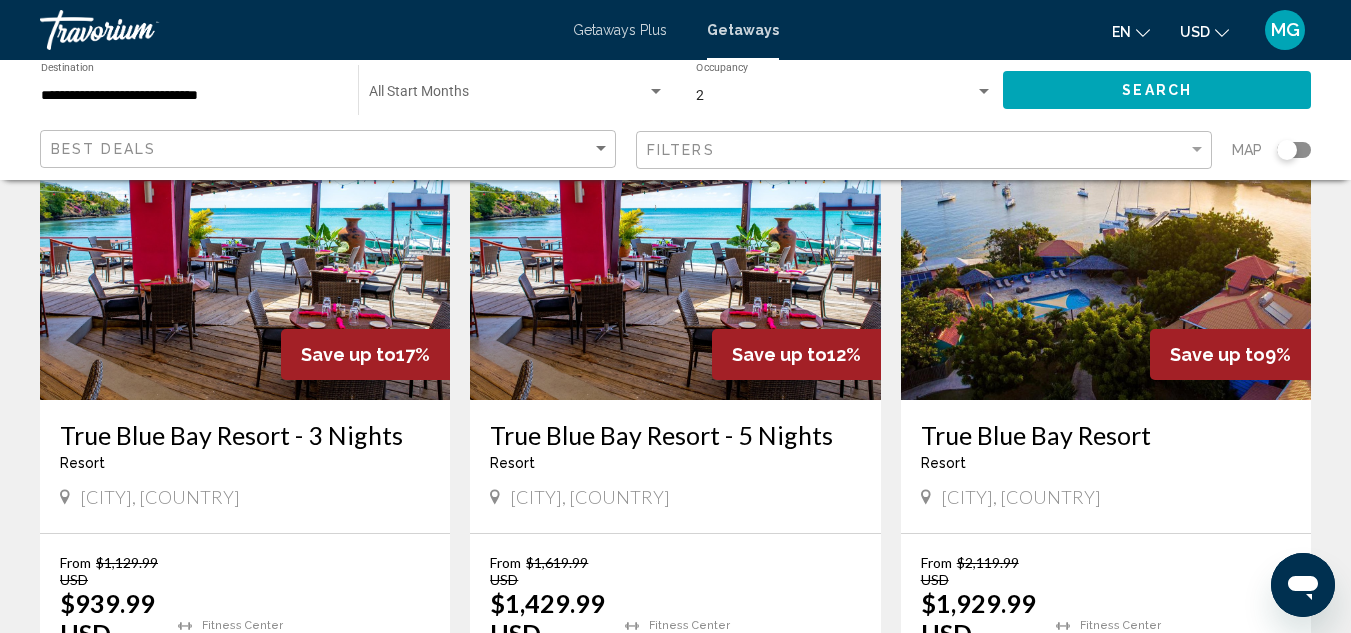 click at bounding box center [675, 240] 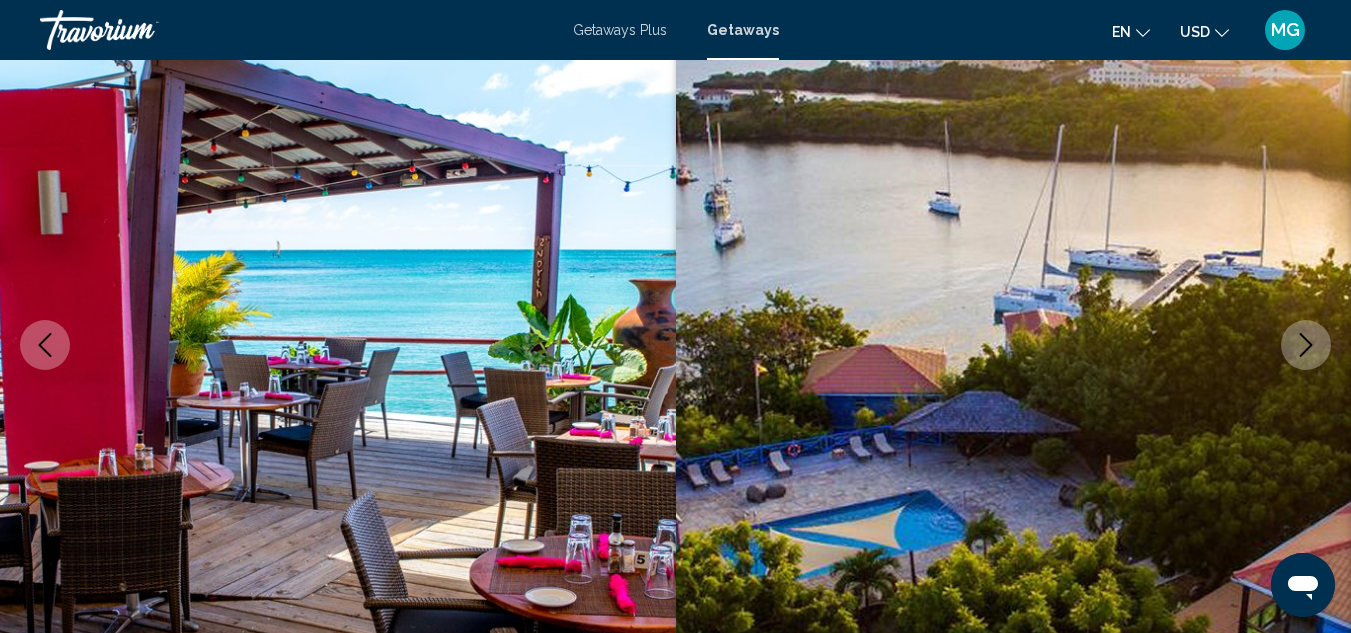 scroll, scrollTop: 219, scrollLeft: 0, axis: vertical 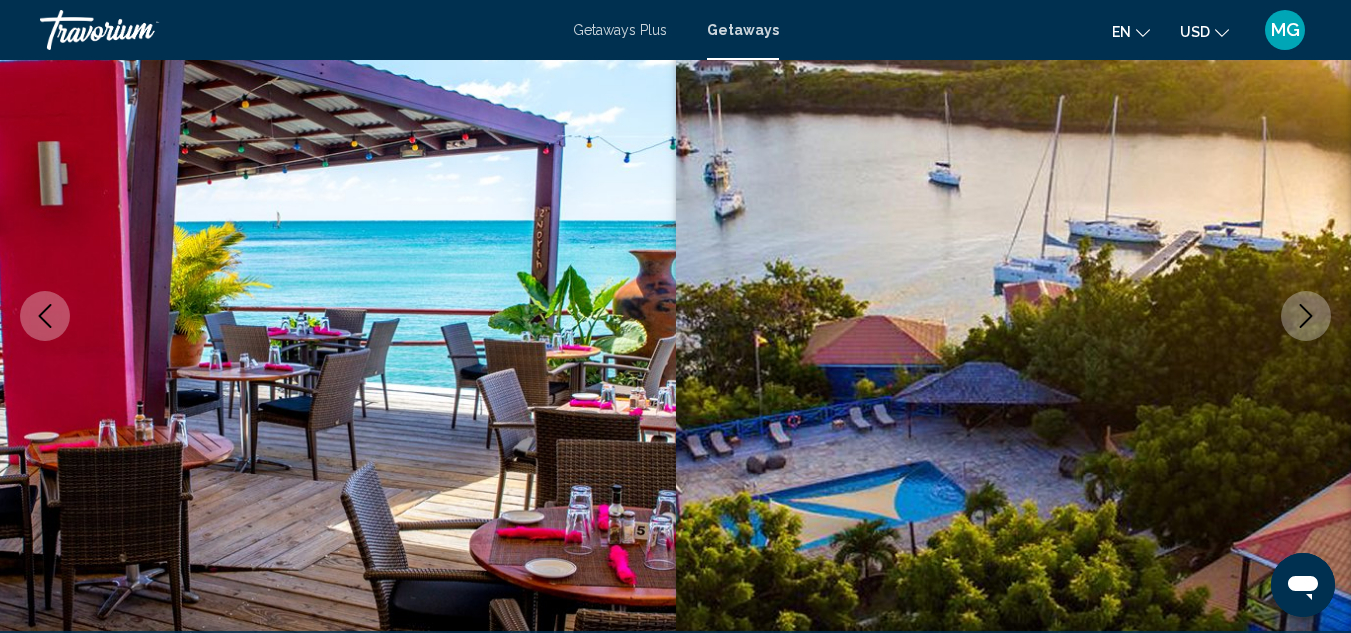 click at bounding box center (1306, 316) 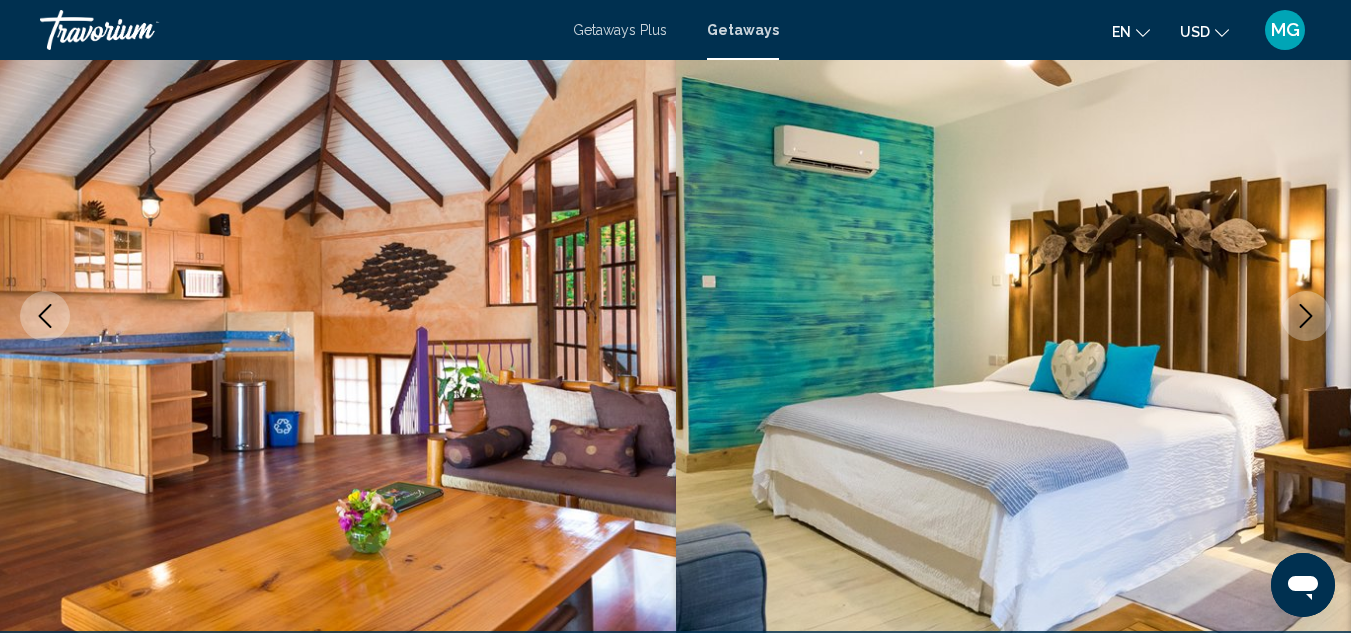 click at bounding box center [1306, 316] 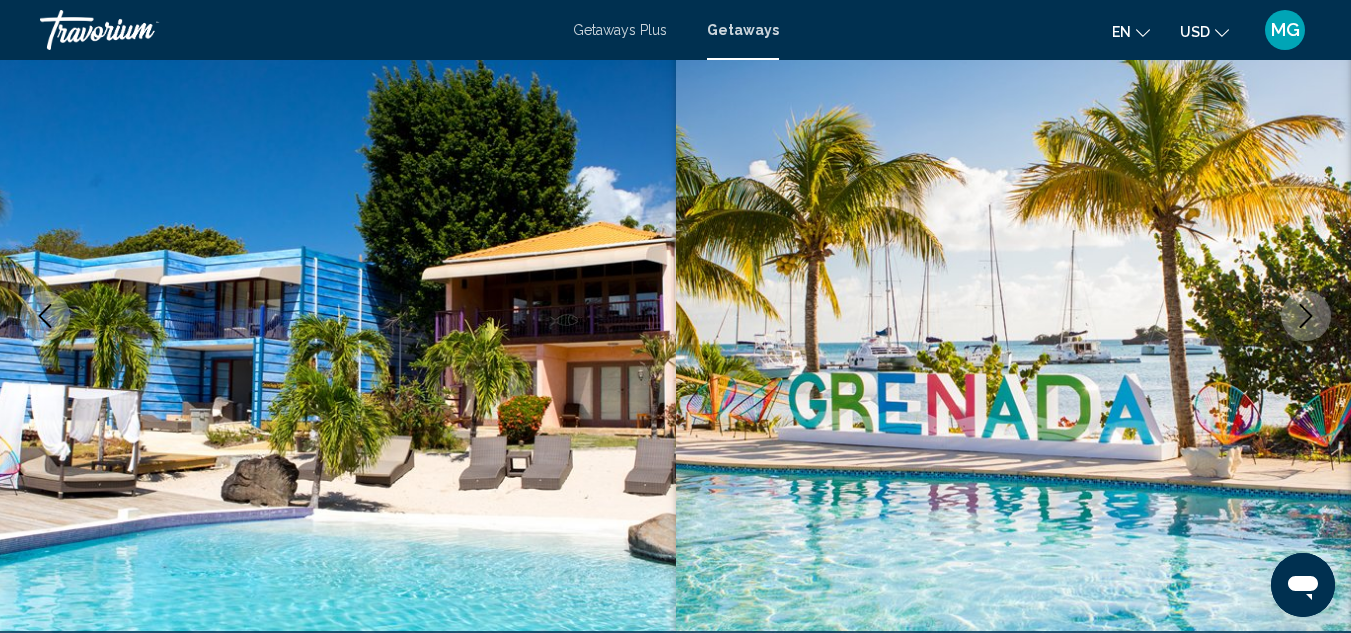 click at bounding box center (1306, 316) 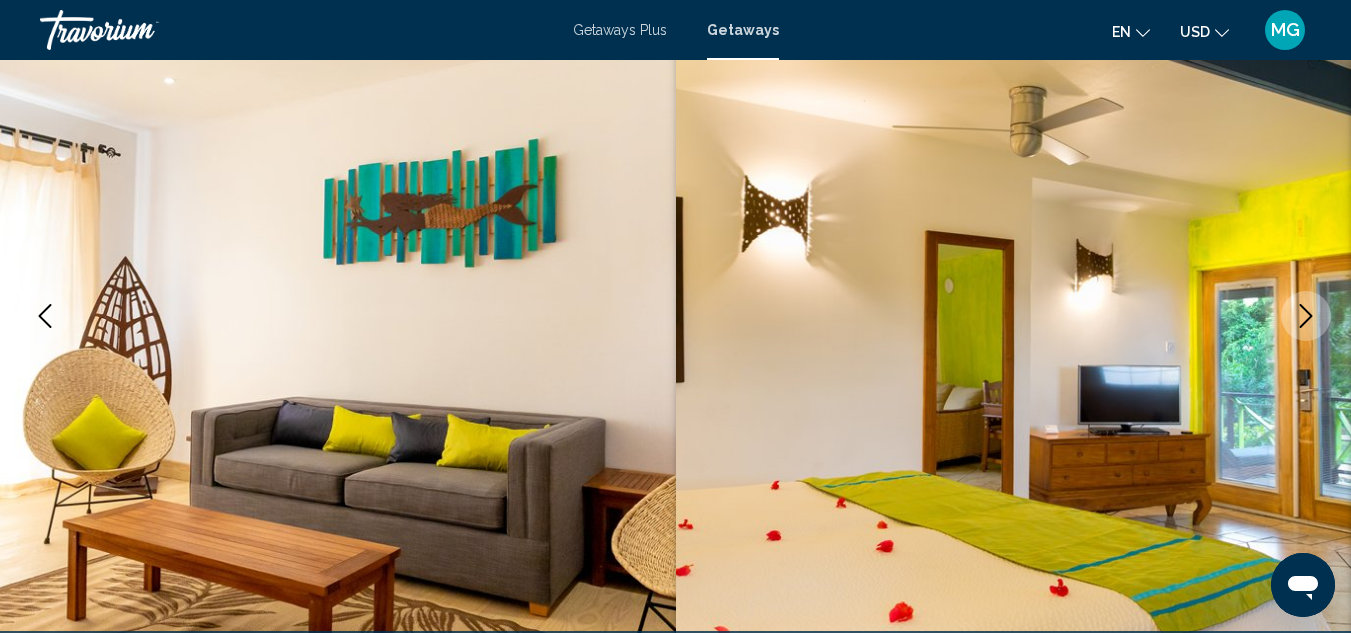 click at bounding box center (1306, 316) 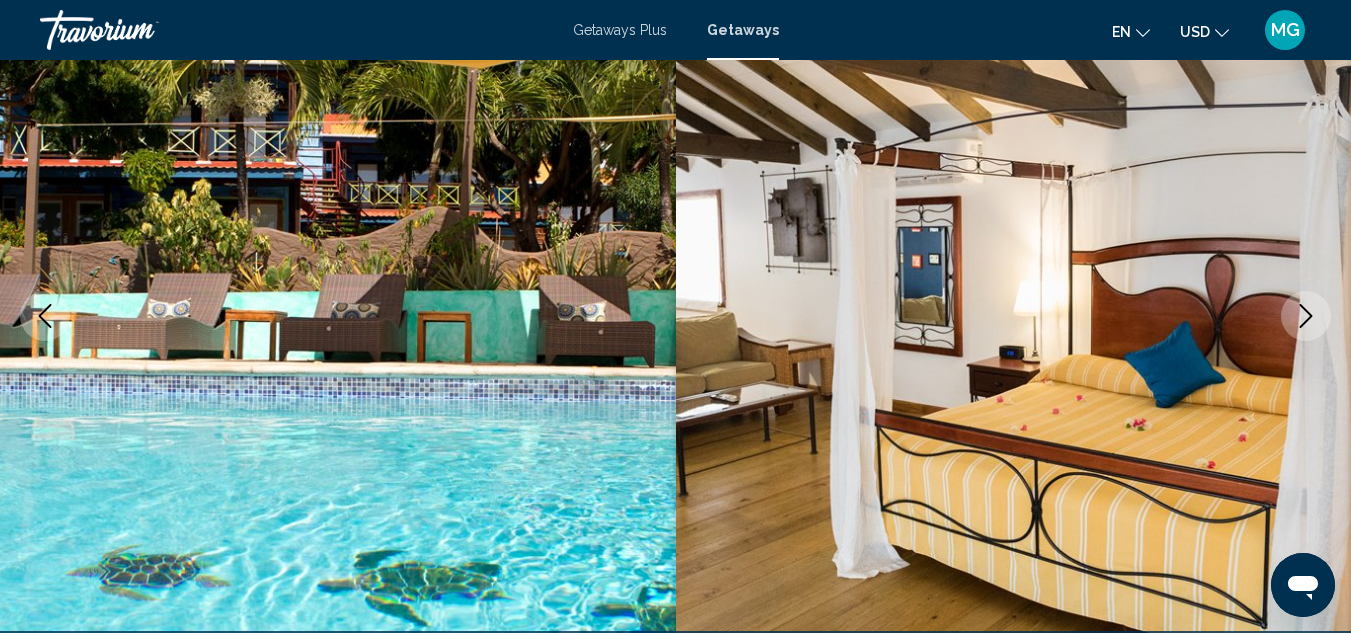 click at bounding box center [1306, 316] 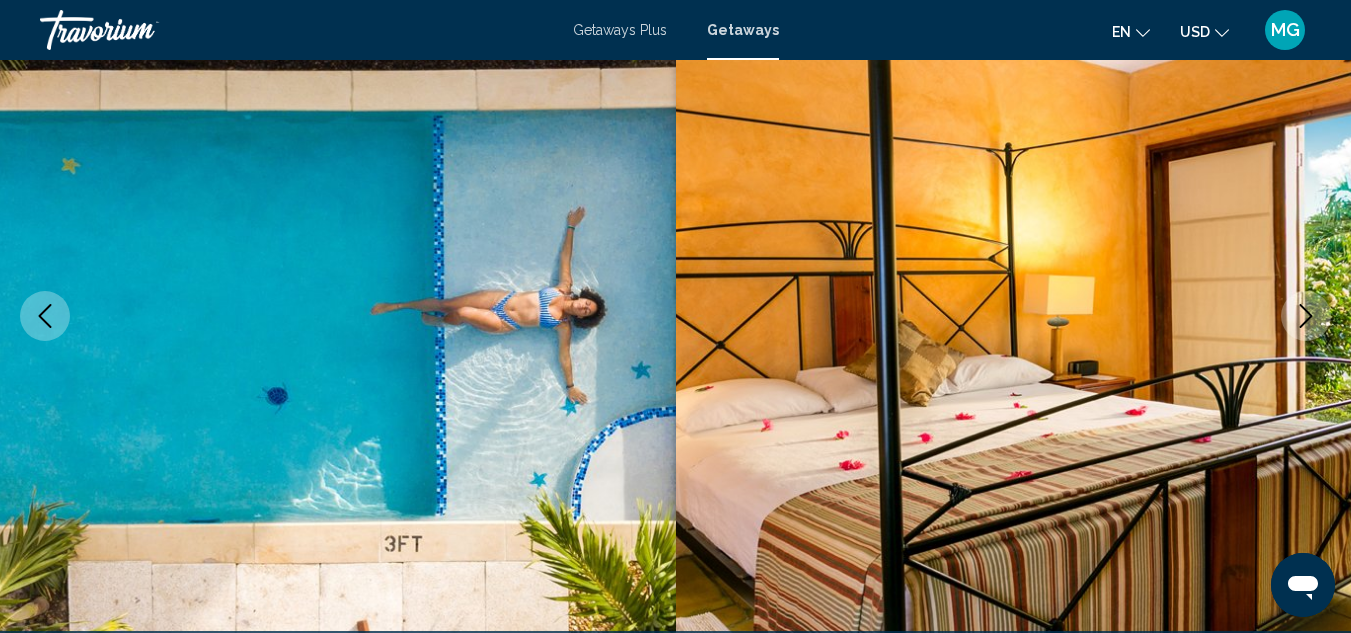 click at bounding box center (1306, 316) 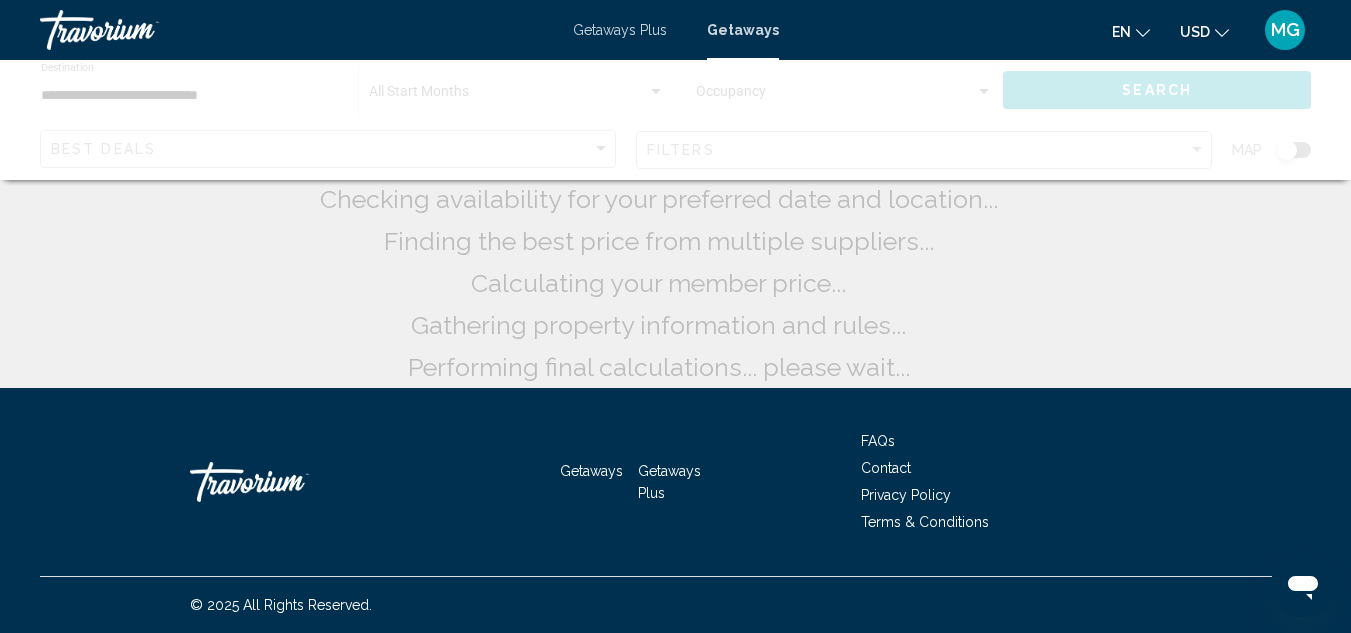 scroll, scrollTop: 0, scrollLeft: 0, axis: both 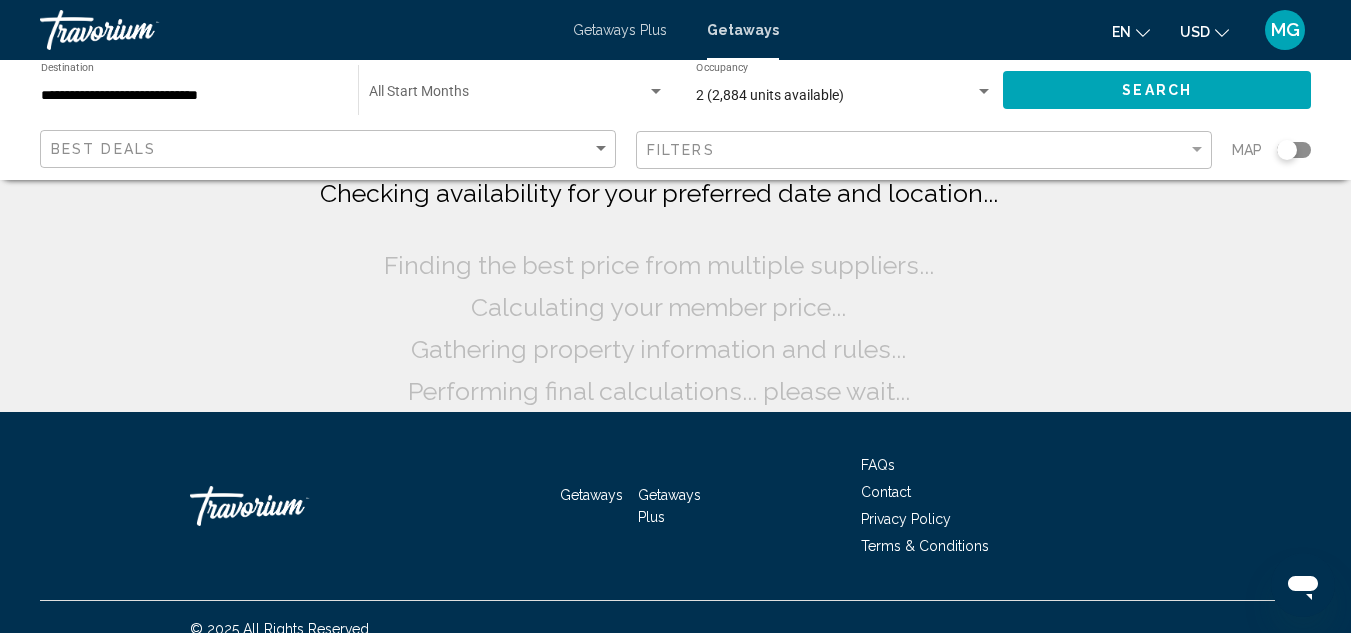 click on "**********" at bounding box center (189, 90) 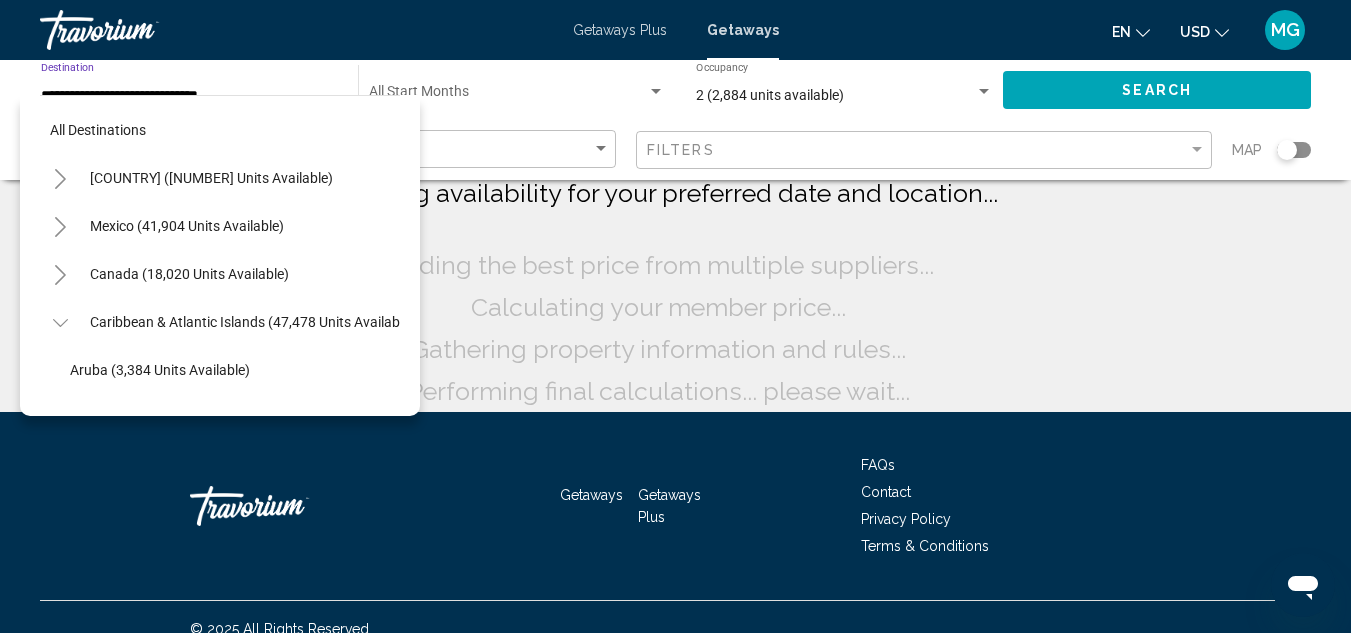 scroll, scrollTop: 367, scrollLeft: 0, axis: vertical 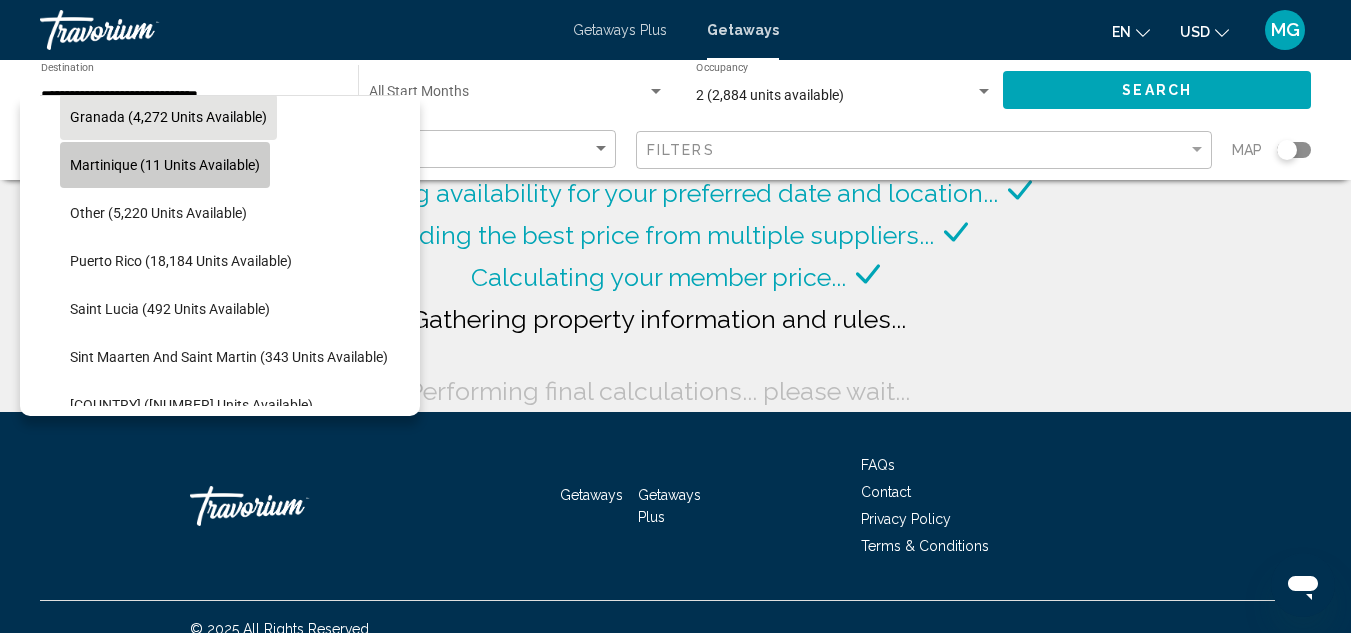 click on "Martinique (11 units available)" at bounding box center [165, 165] 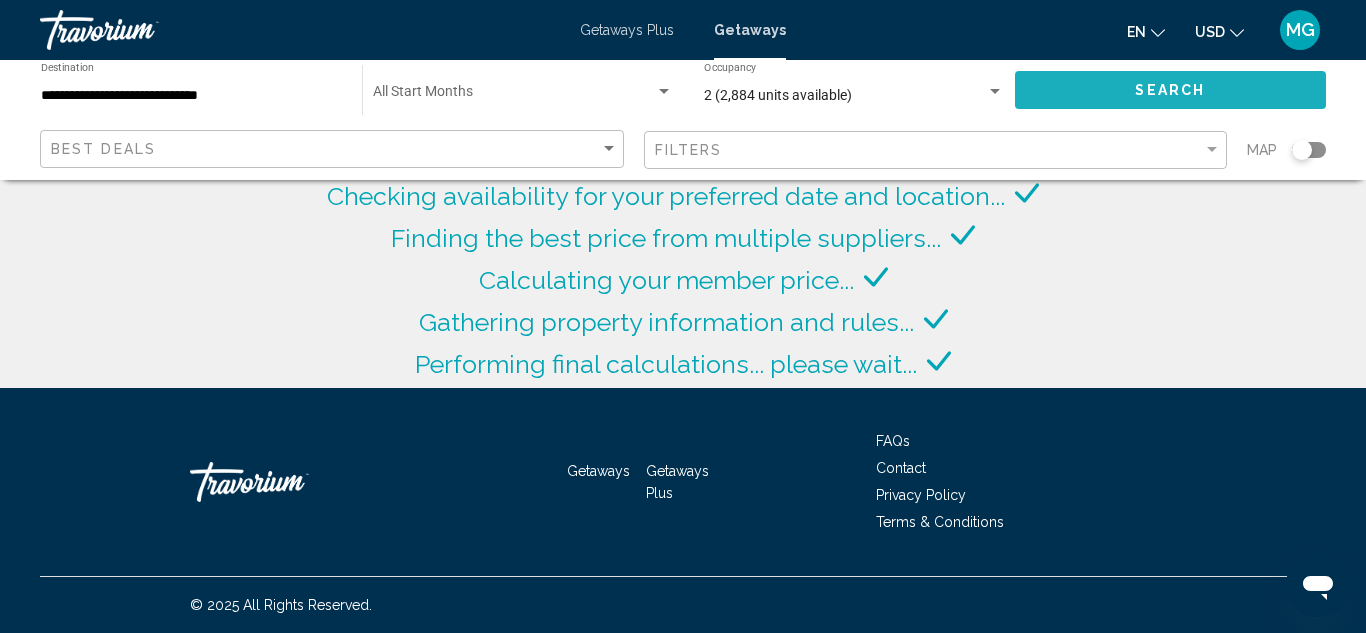 click on "Search" at bounding box center (1171, 89) 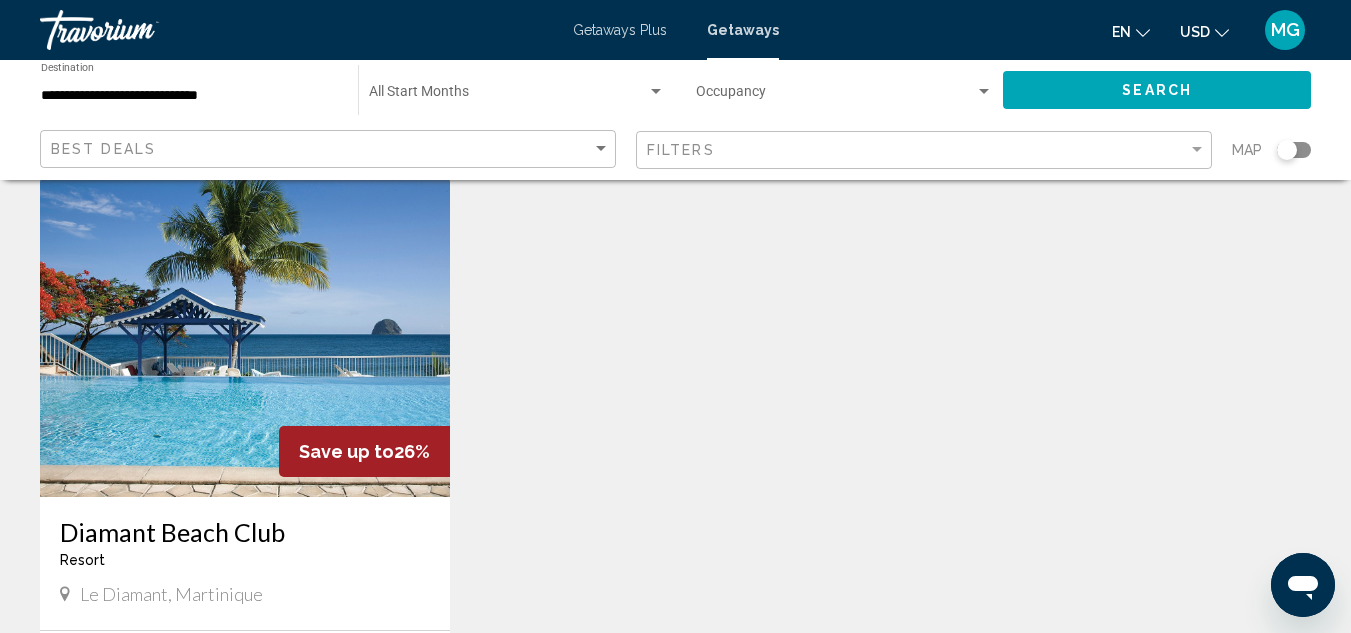 scroll, scrollTop: 82, scrollLeft: 0, axis: vertical 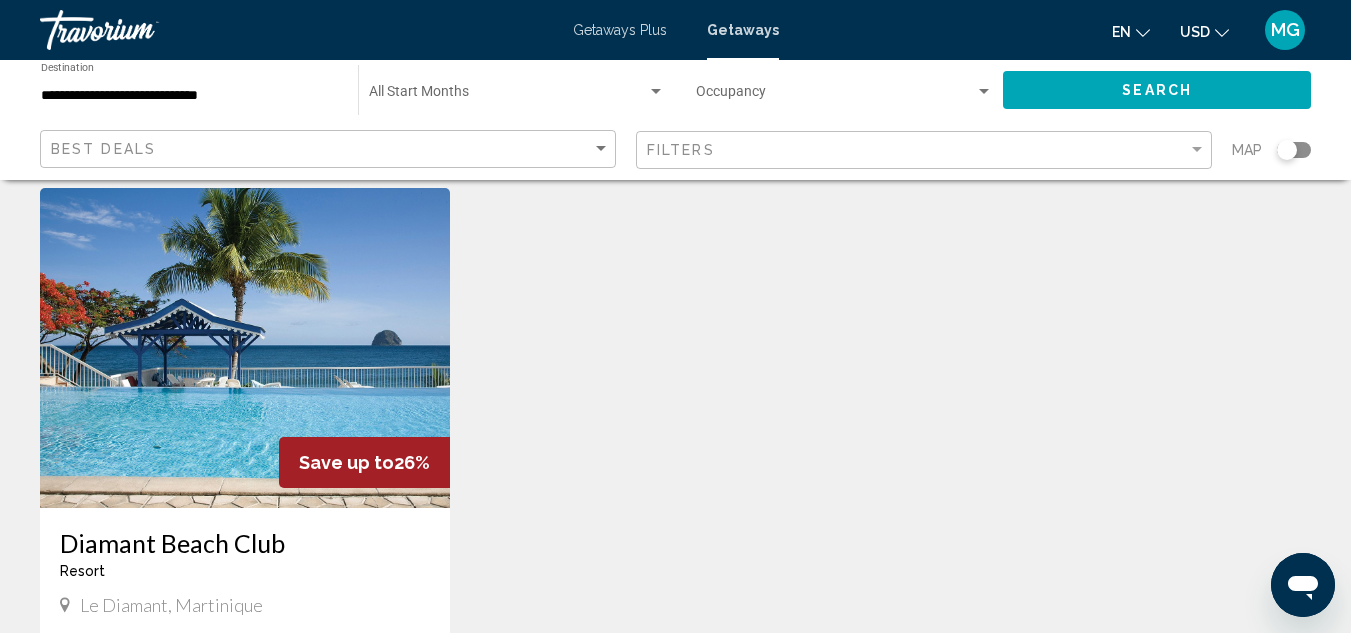 click at bounding box center [245, 348] 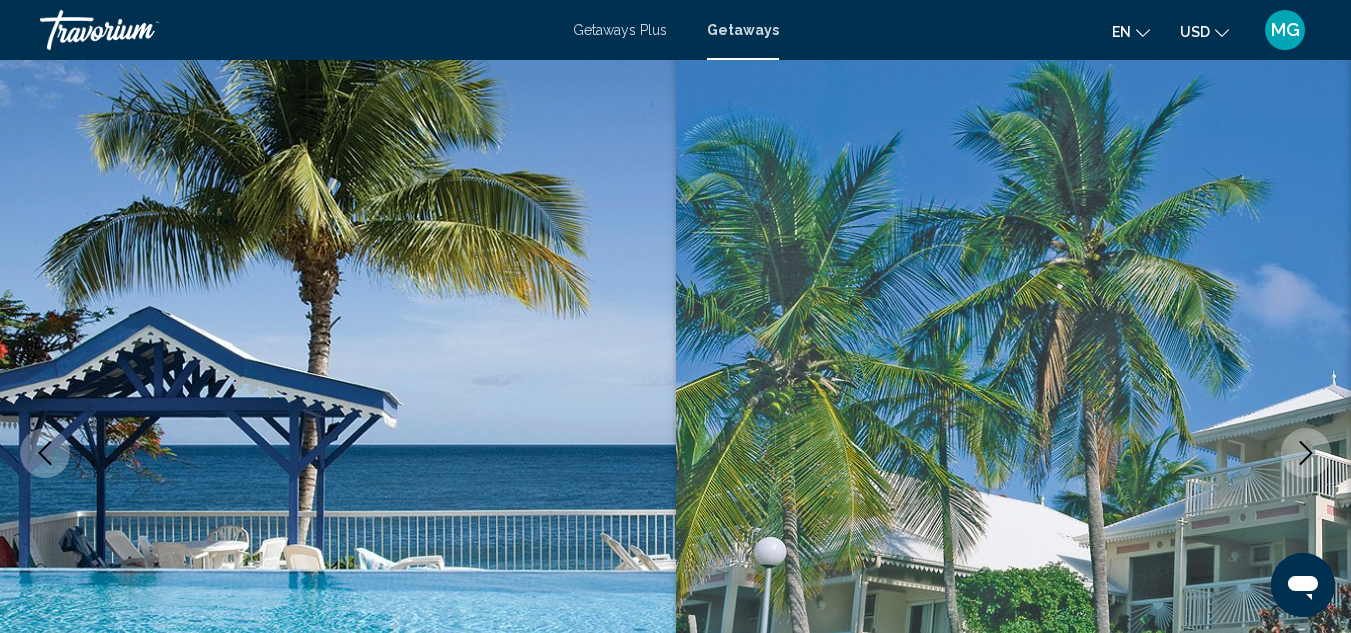 scroll, scrollTop: 219, scrollLeft: 0, axis: vertical 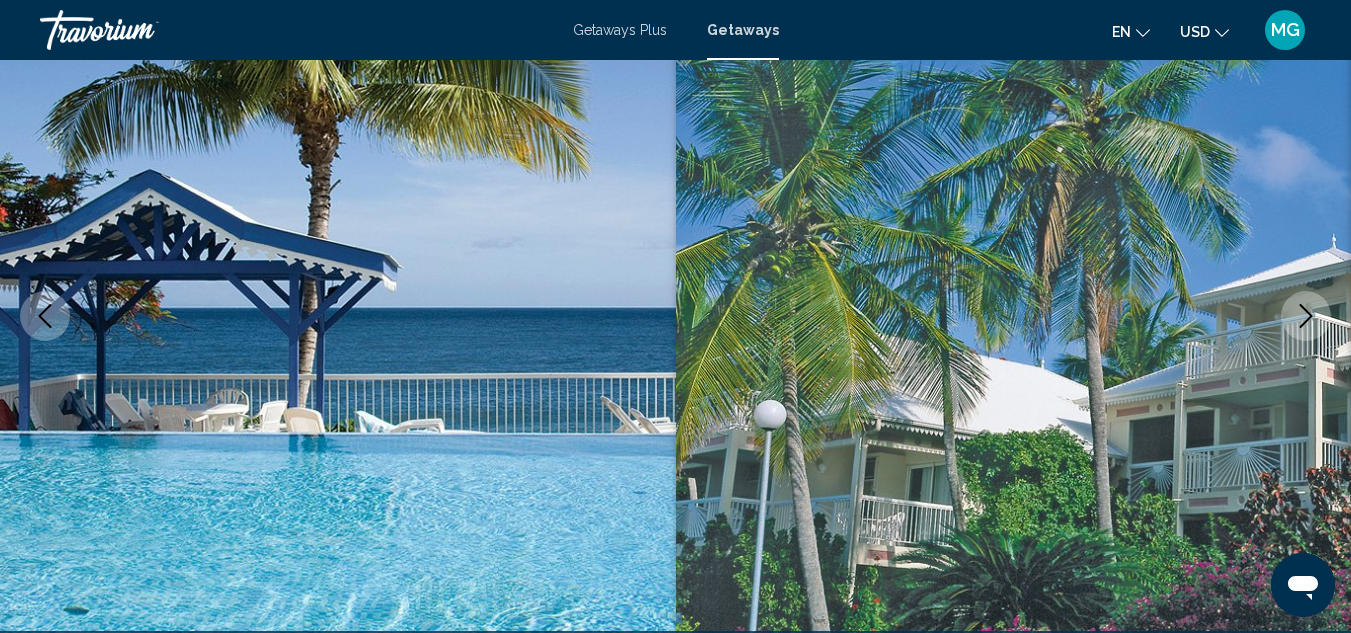 click at bounding box center [1306, 316] 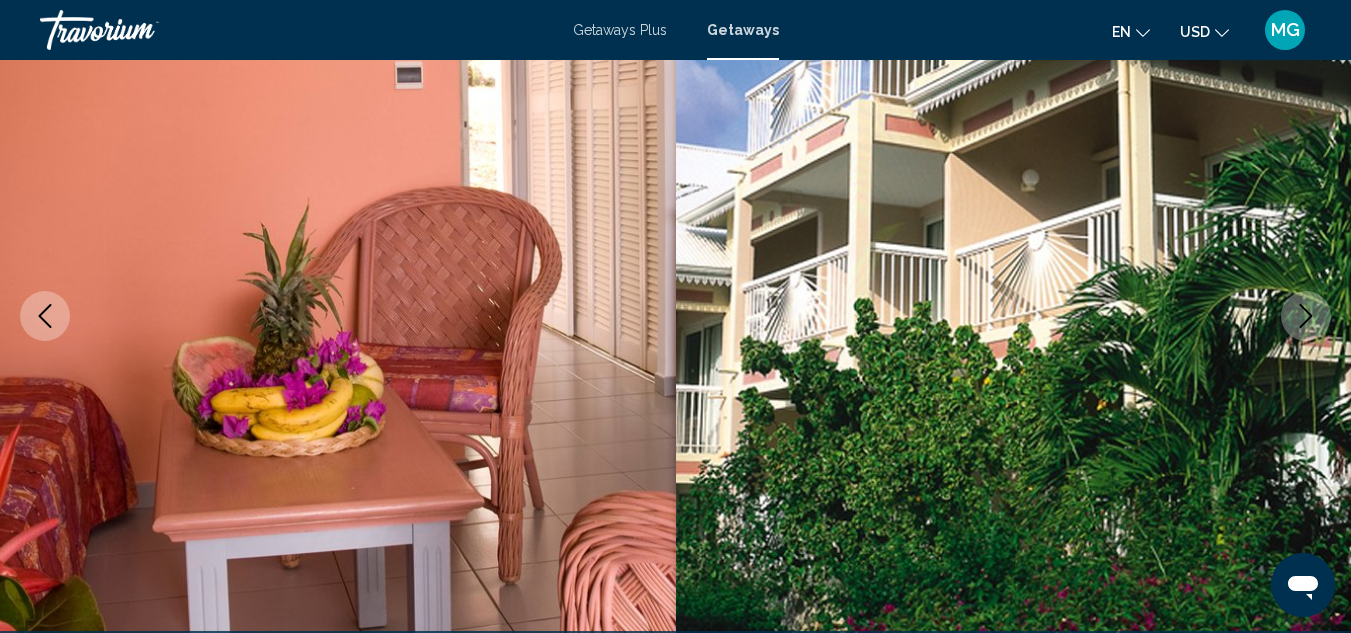 click at bounding box center [1306, 316] 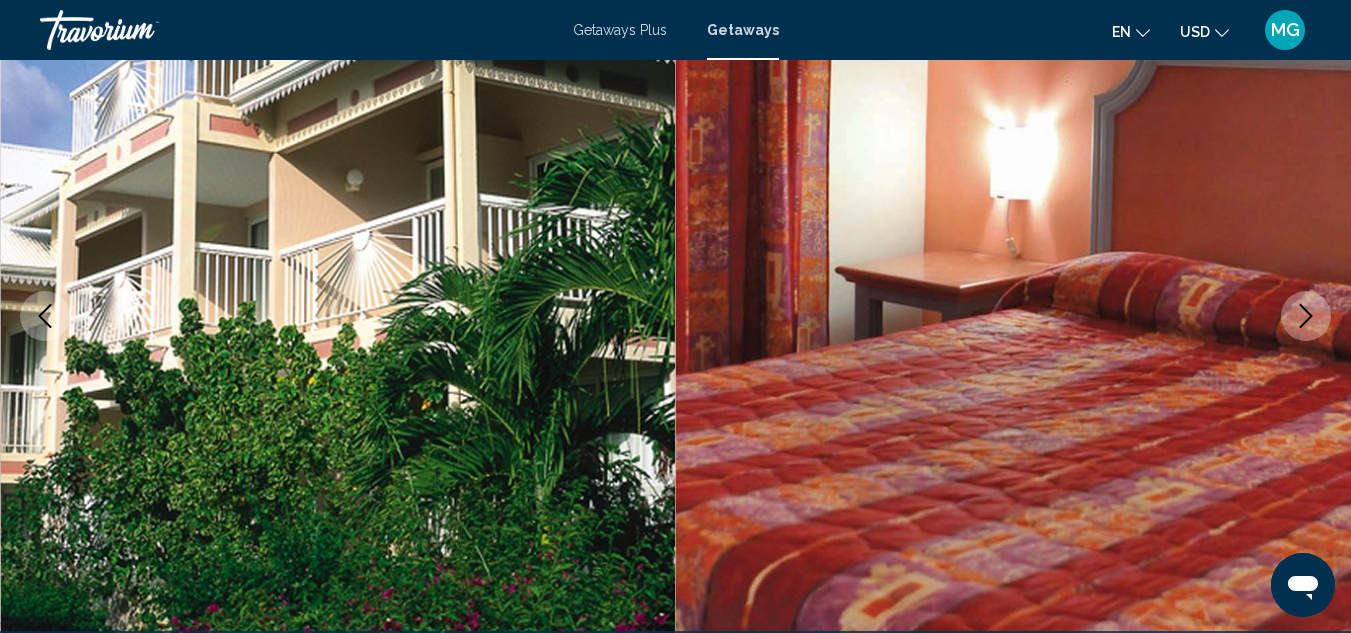 click at bounding box center [1306, 316] 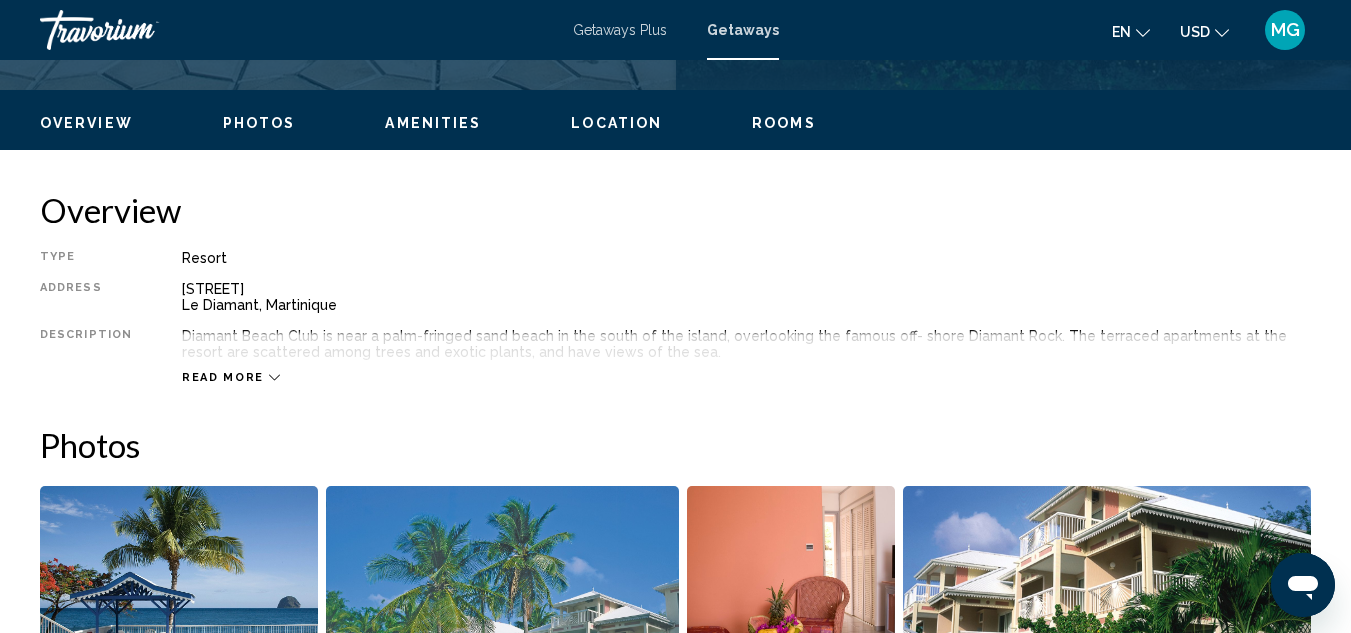 scroll, scrollTop: 950, scrollLeft: 0, axis: vertical 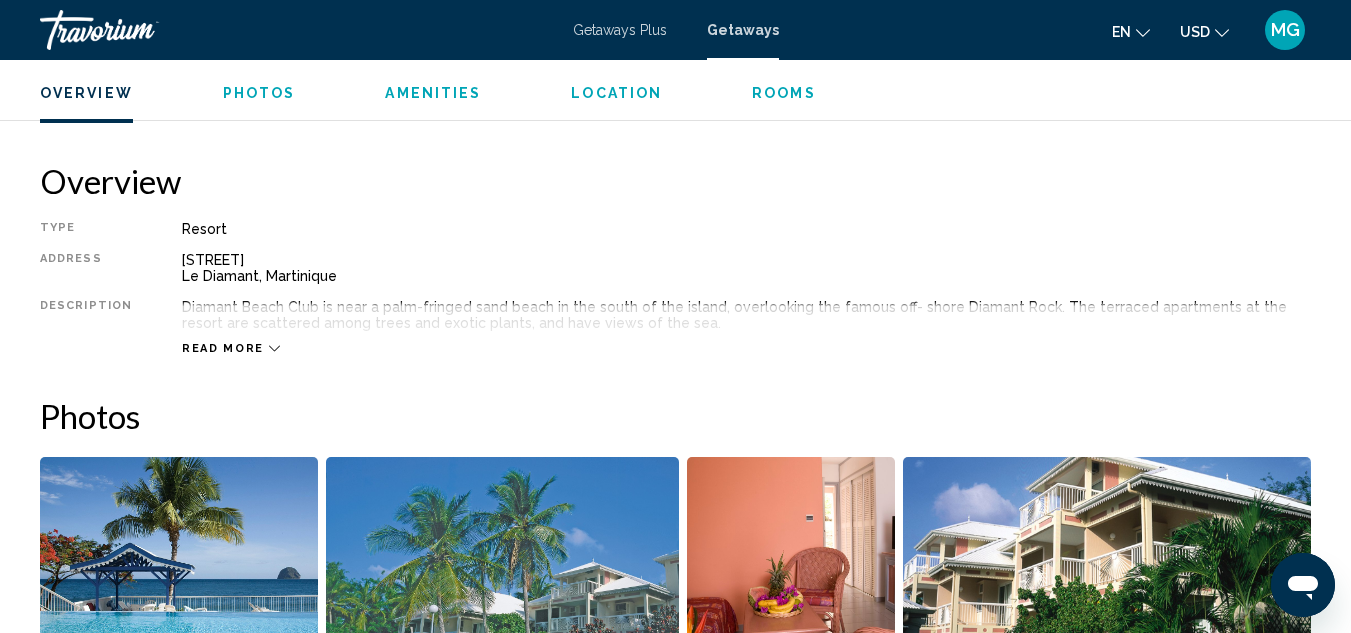 click on "Read more" at bounding box center [746, 328] 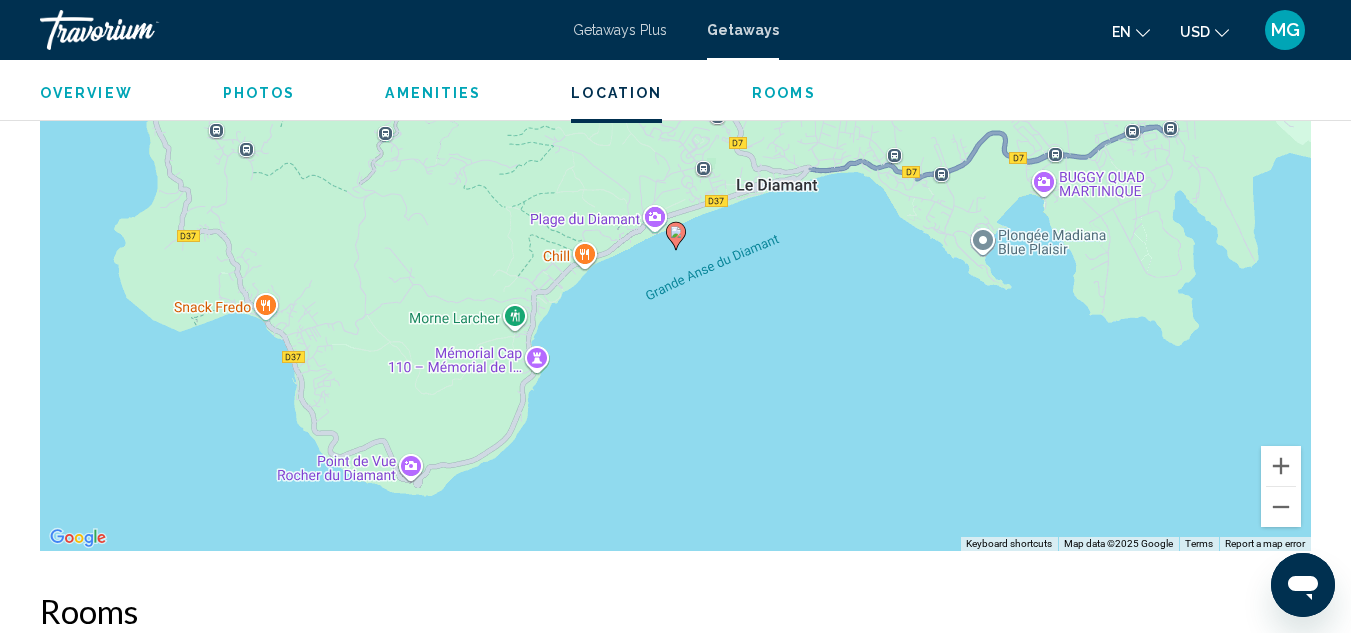 scroll, scrollTop: 2995, scrollLeft: 0, axis: vertical 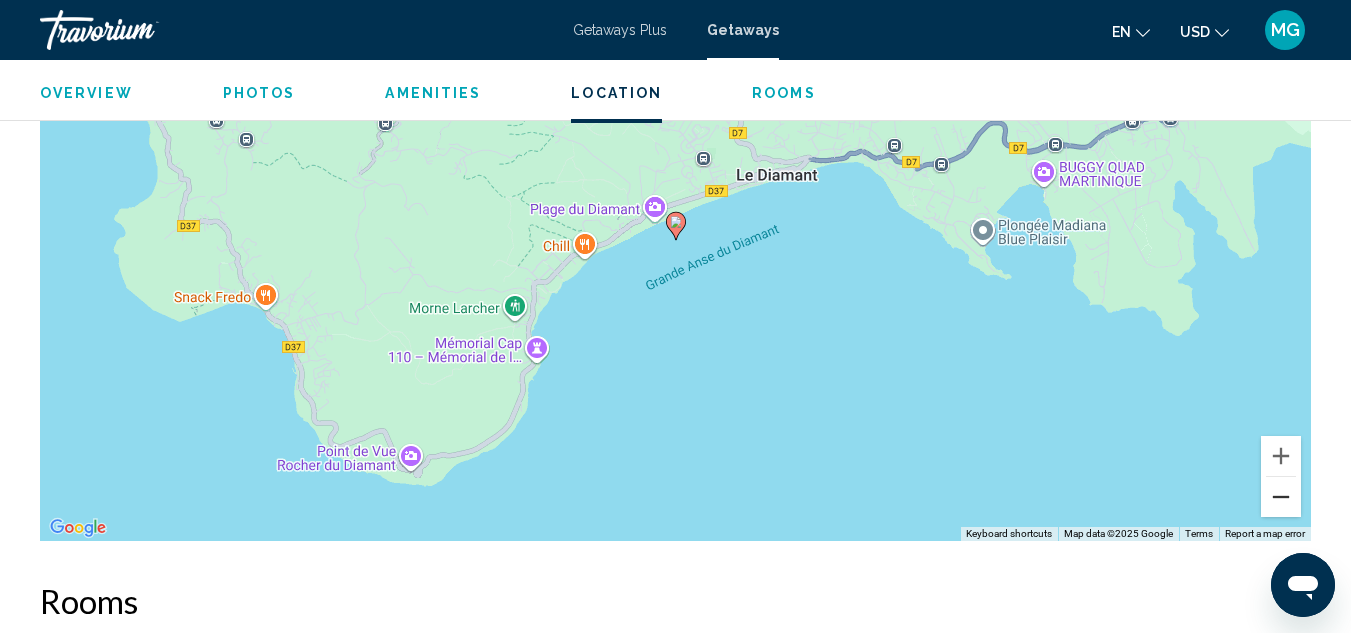 click at bounding box center [1281, 497] 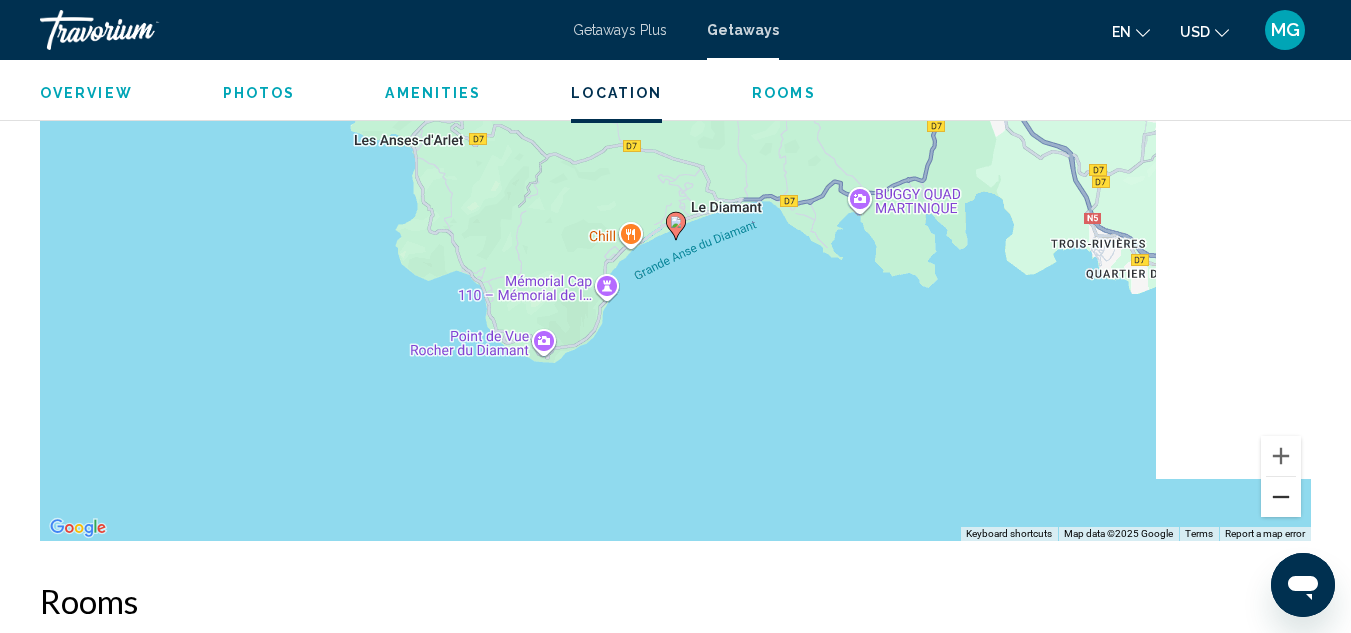 click at bounding box center [1281, 497] 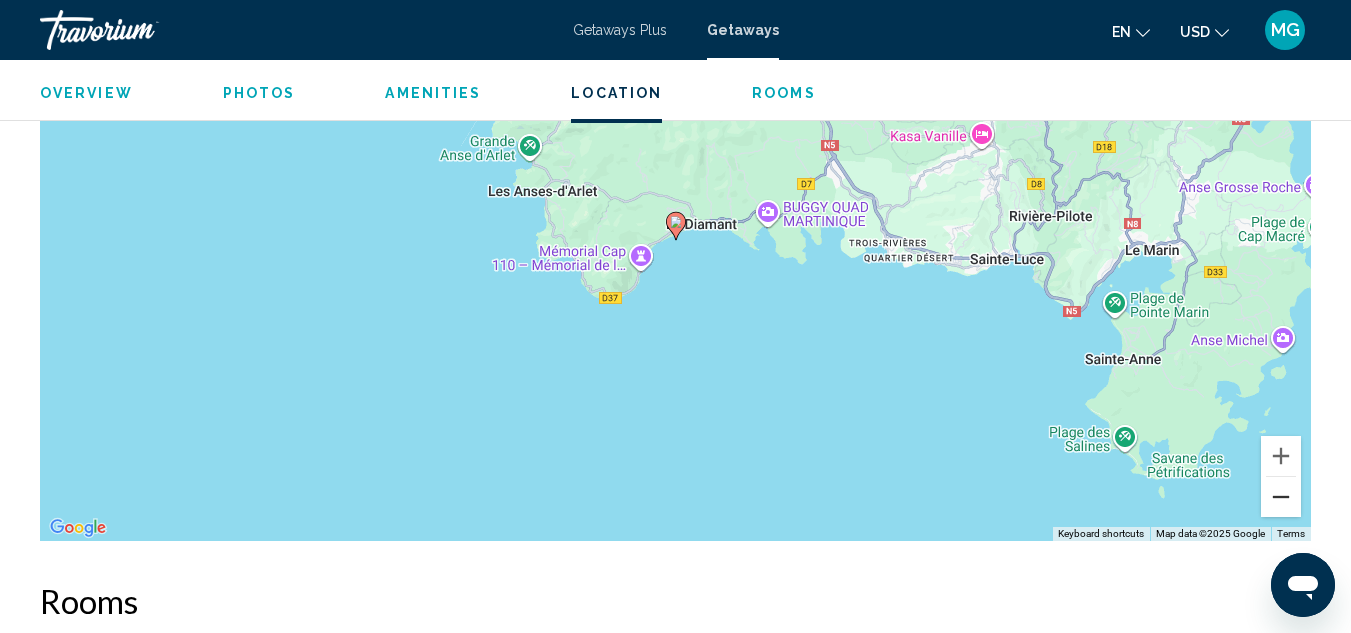 click at bounding box center [1281, 497] 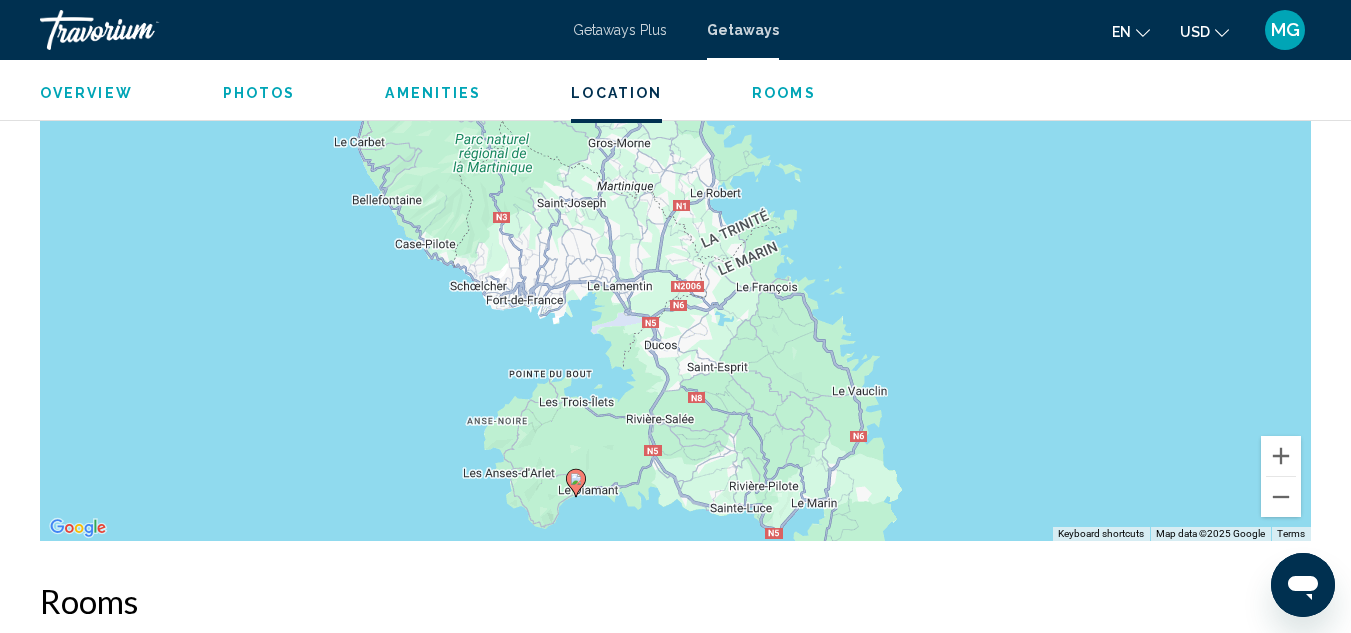 drag, startPoint x: 982, startPoint y: 226, endPoint x: 878, endPoint y: 489, distance: 282.8162 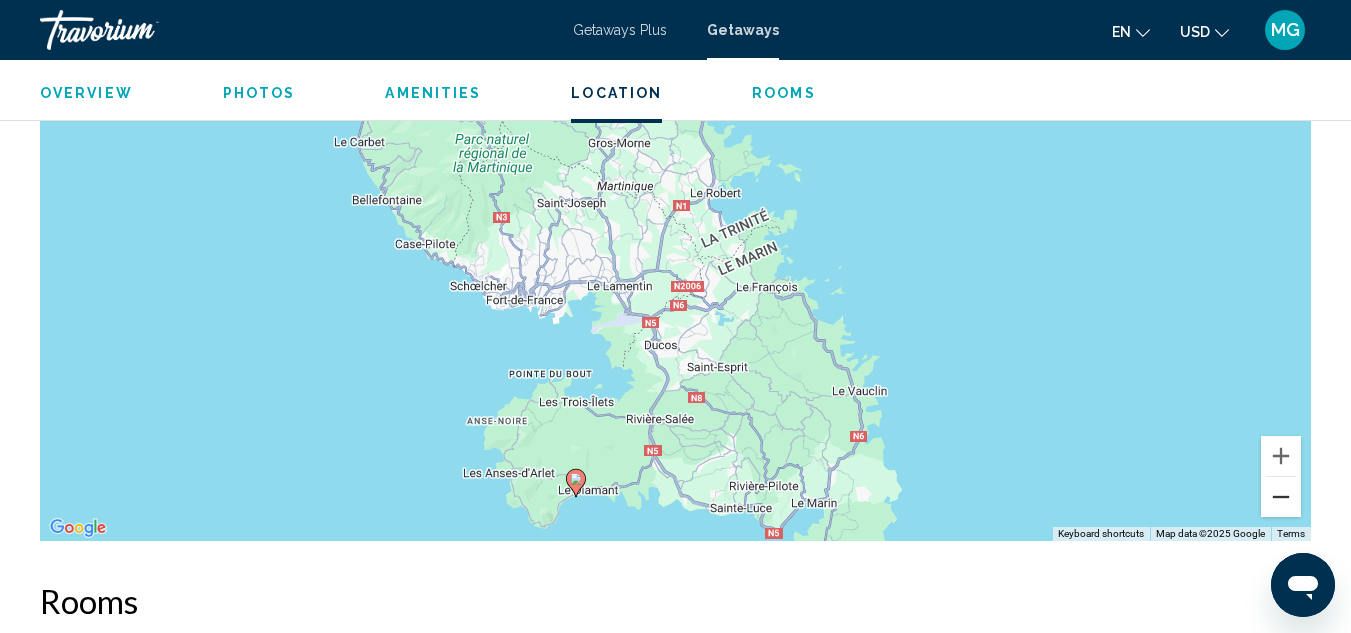click at bounding box center (1281, 497) 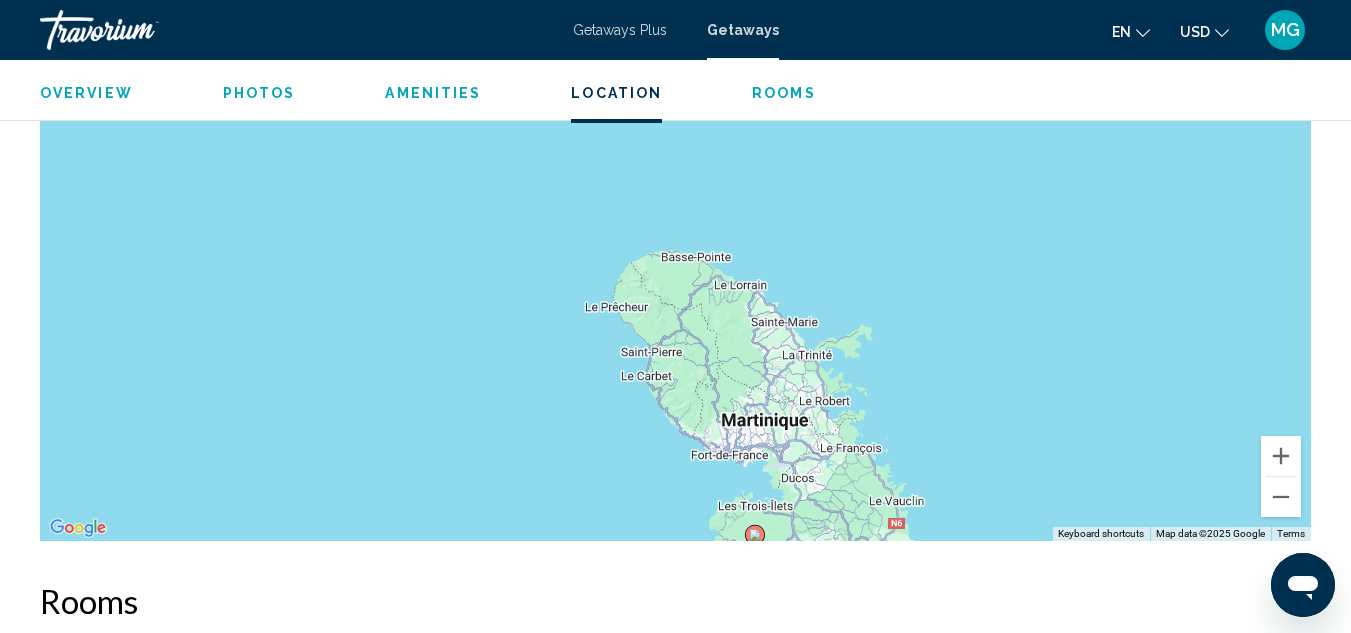 drag, startPoint x: 871, startPoint y: 229, endPoint x: 993, endPoint y: 348, distance: 170.42593 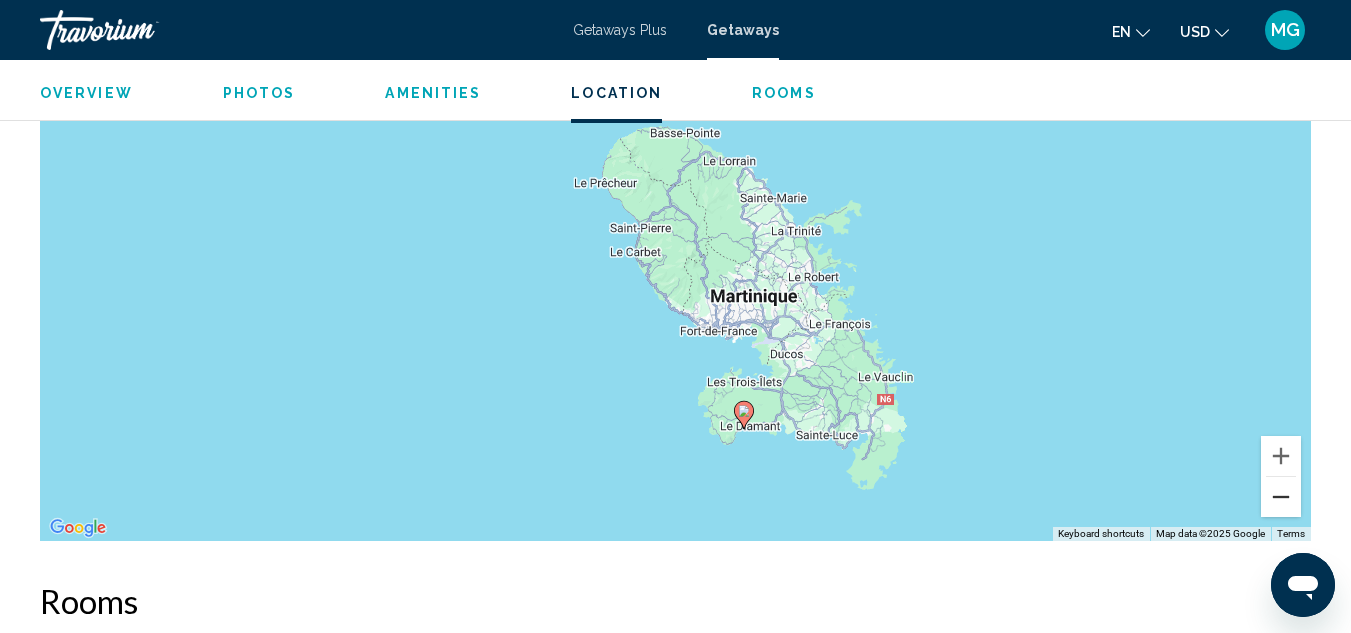 click at bounding box center (1281, 497) 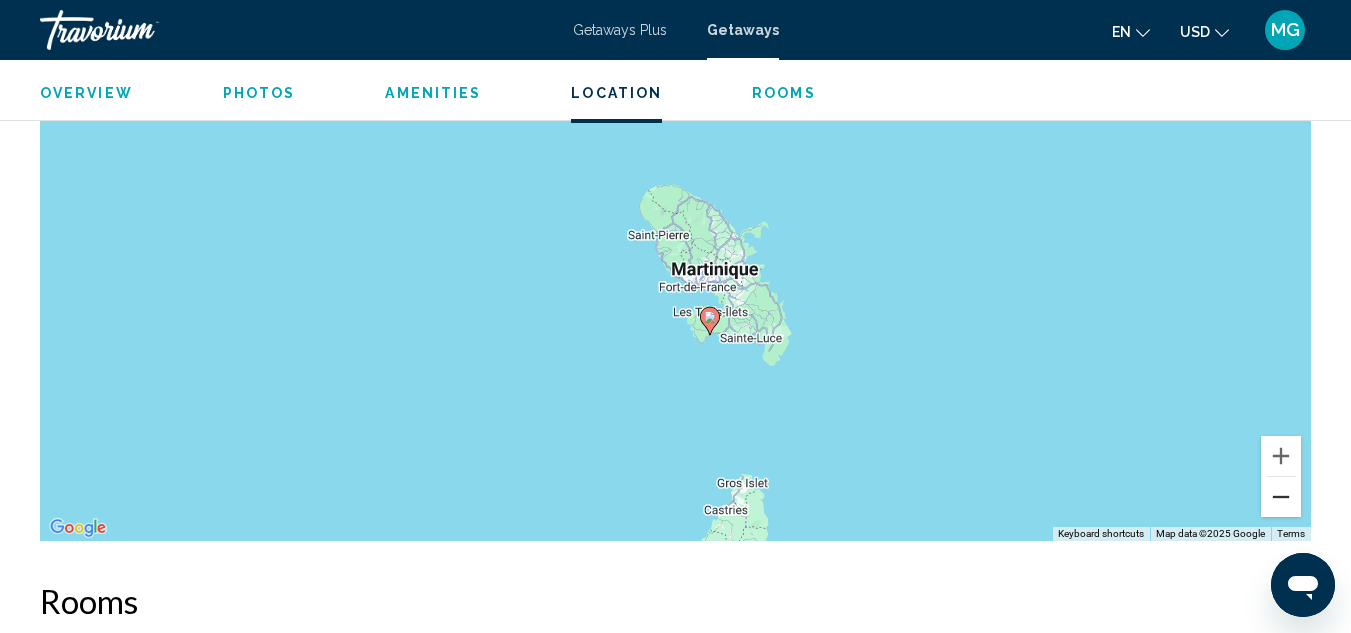 click at bounding box center [1281, 497] 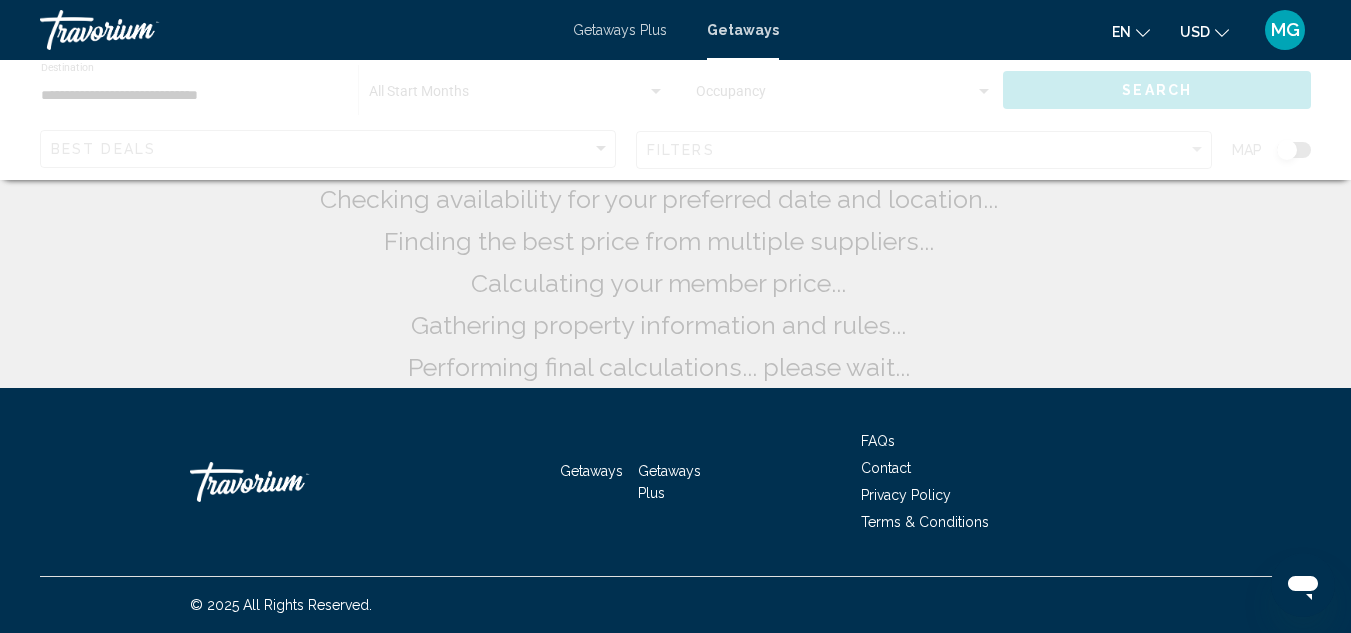 scroll, scrollTop: 0, scrollLeft: 0, axis: both 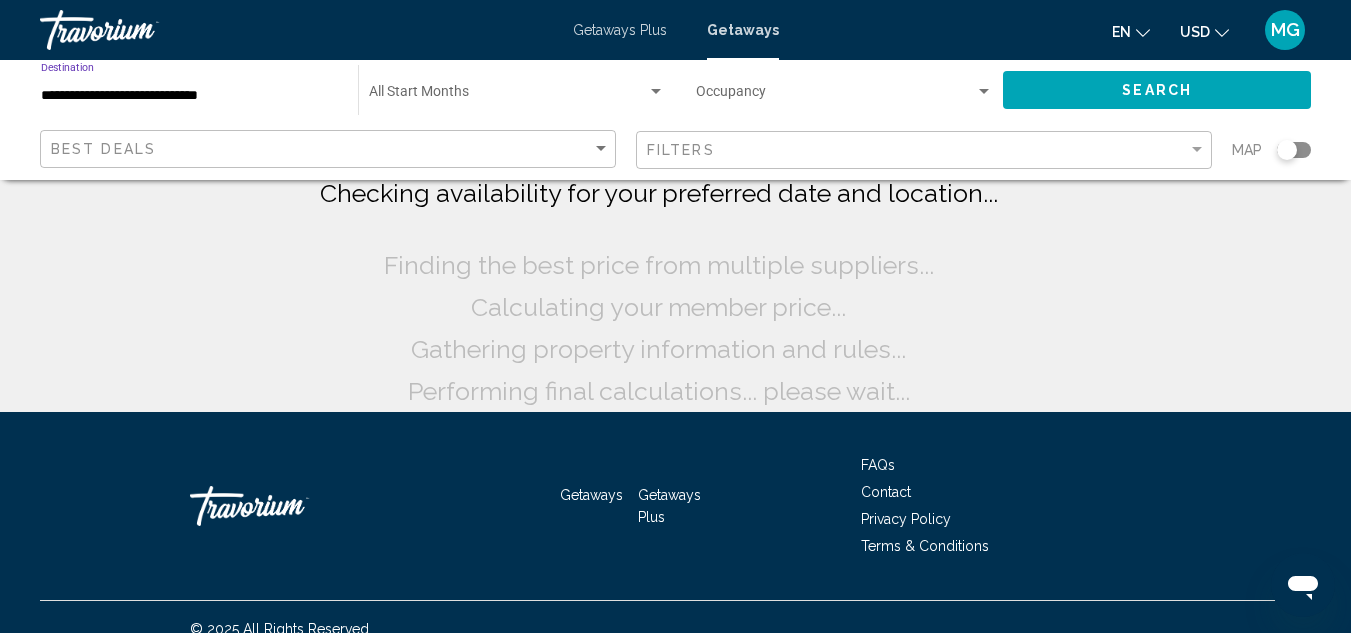 click on "**********" at bounding box center [189, 96] 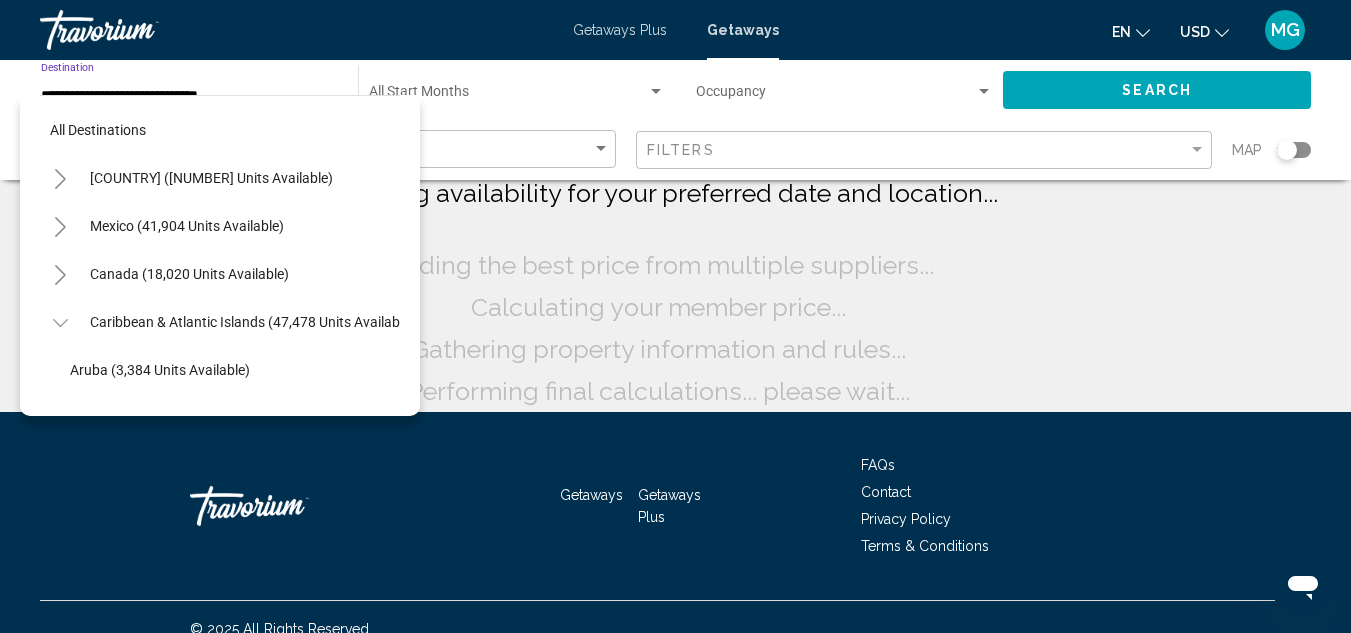 scroll, scrollTop: 415, scrollLeft: 0, axis: vertical 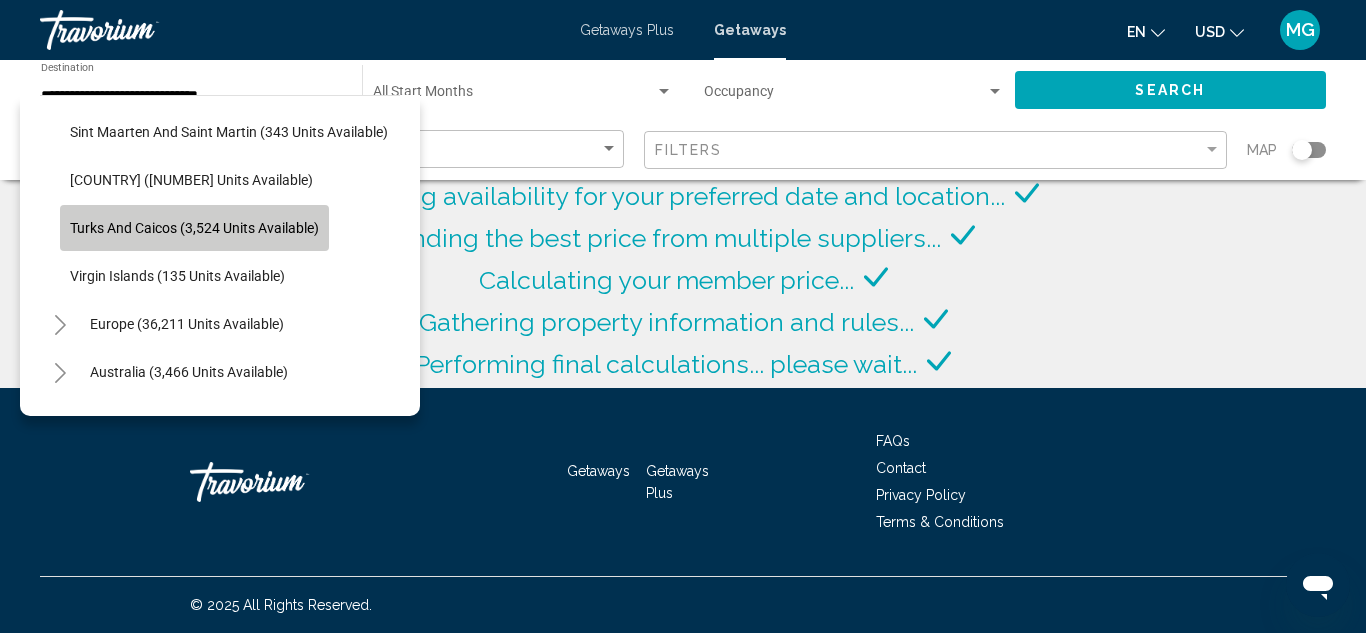 click on "Turks and Caicos (3,524 units available)" at bounding box center (194, 228) 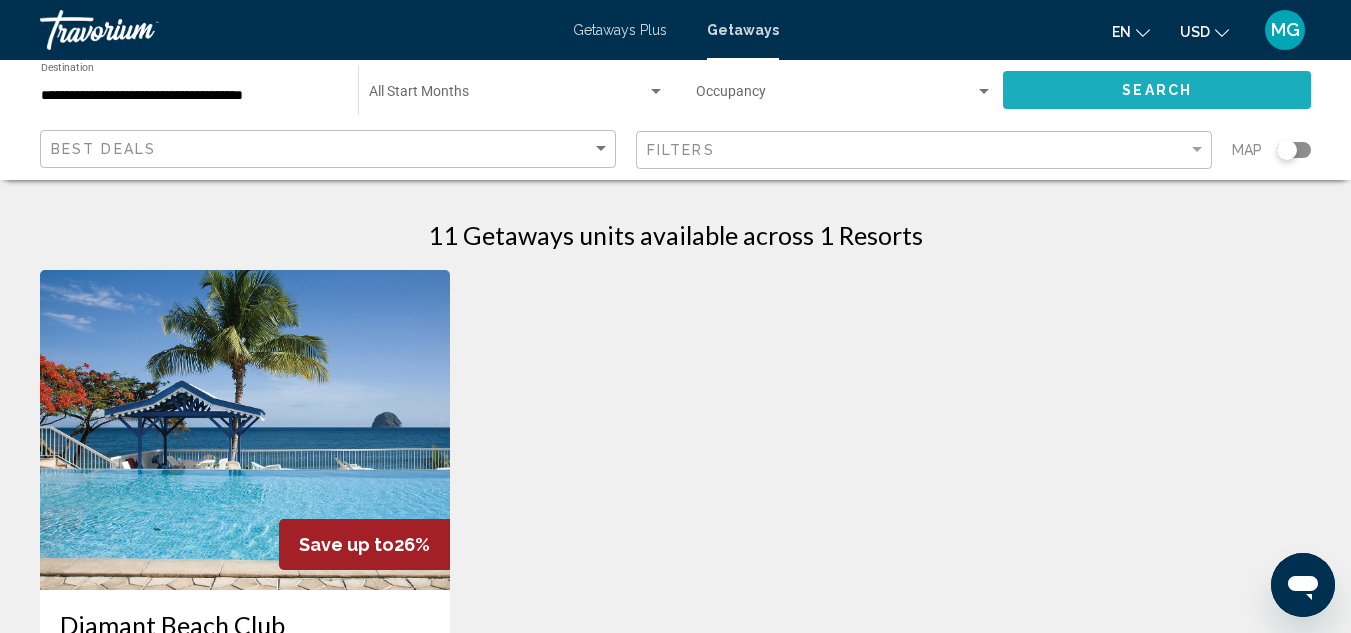 click on "Search" at bounding box center [1157, 89] 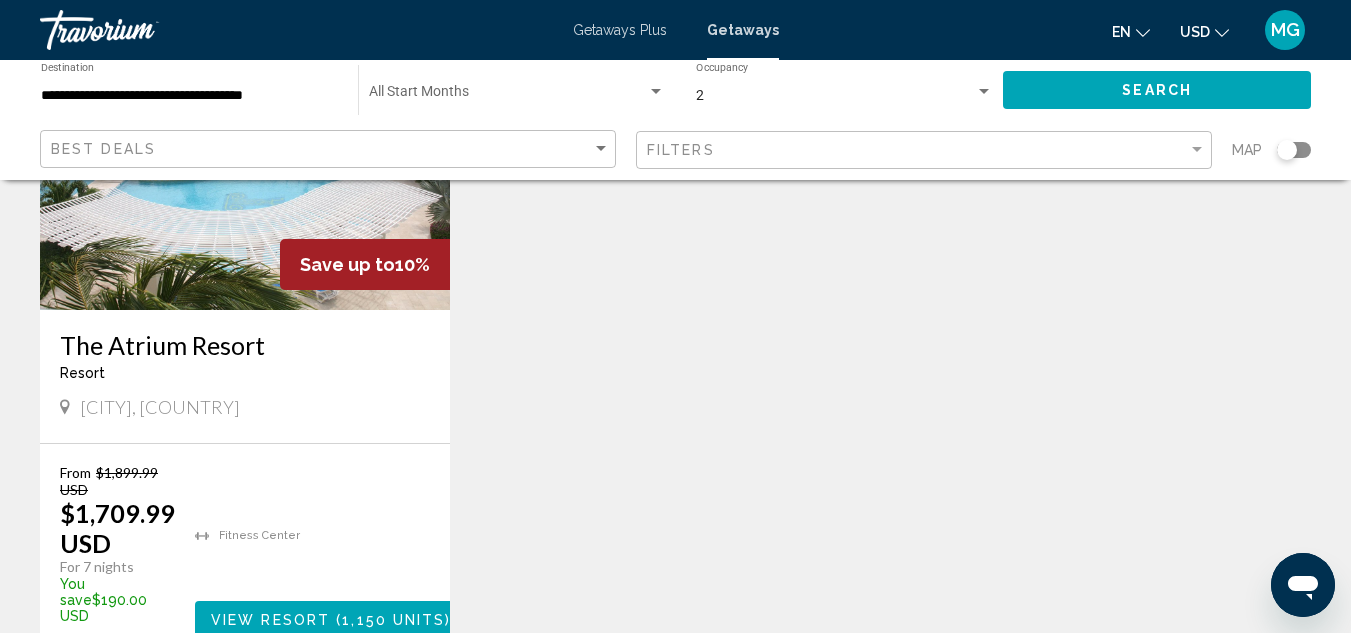 scroll, scrollTop: 991, scrollLeft: 0, axis: vertical 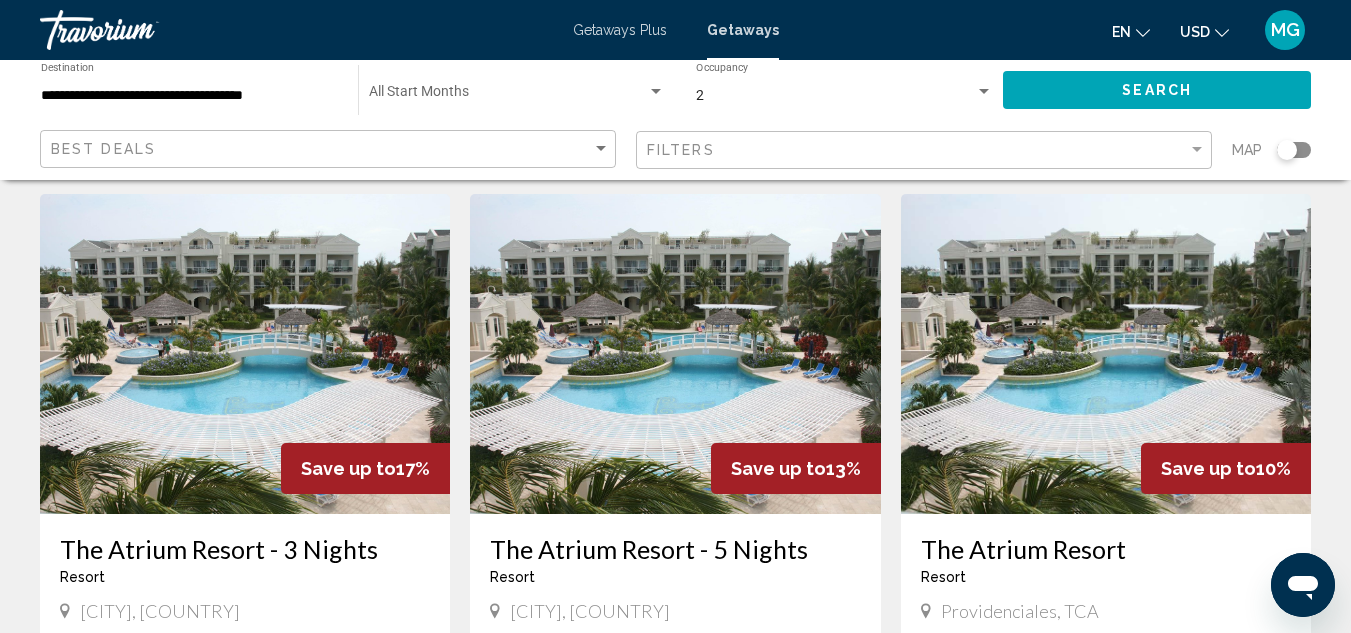 click at bounding box center (675, 354) 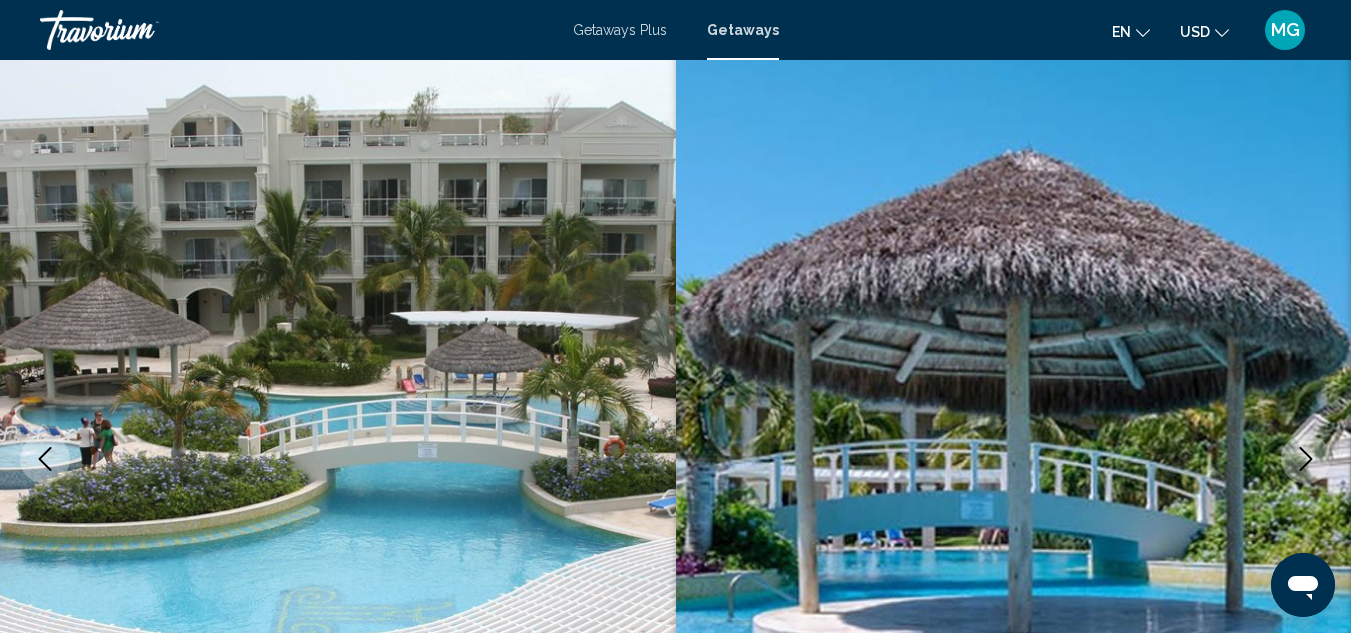 scroll, scrollTop: 219, scrollLeft: 0, axis: vertical 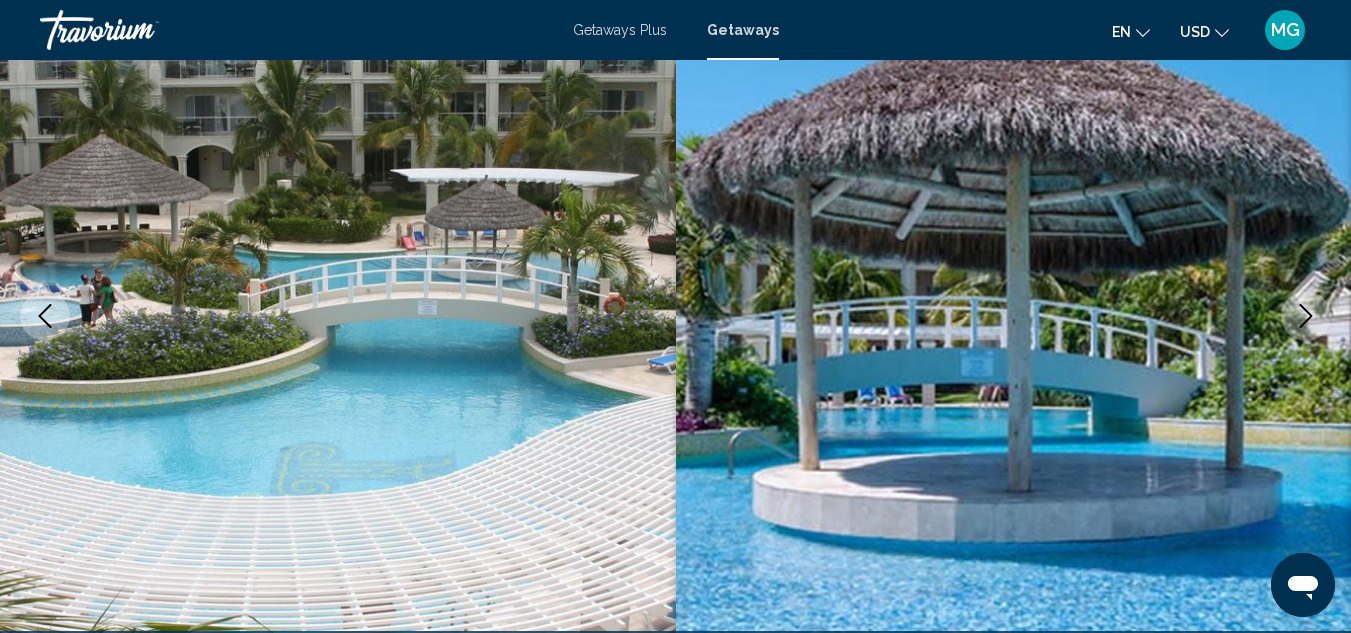 click at bounding box center [1306, 316] 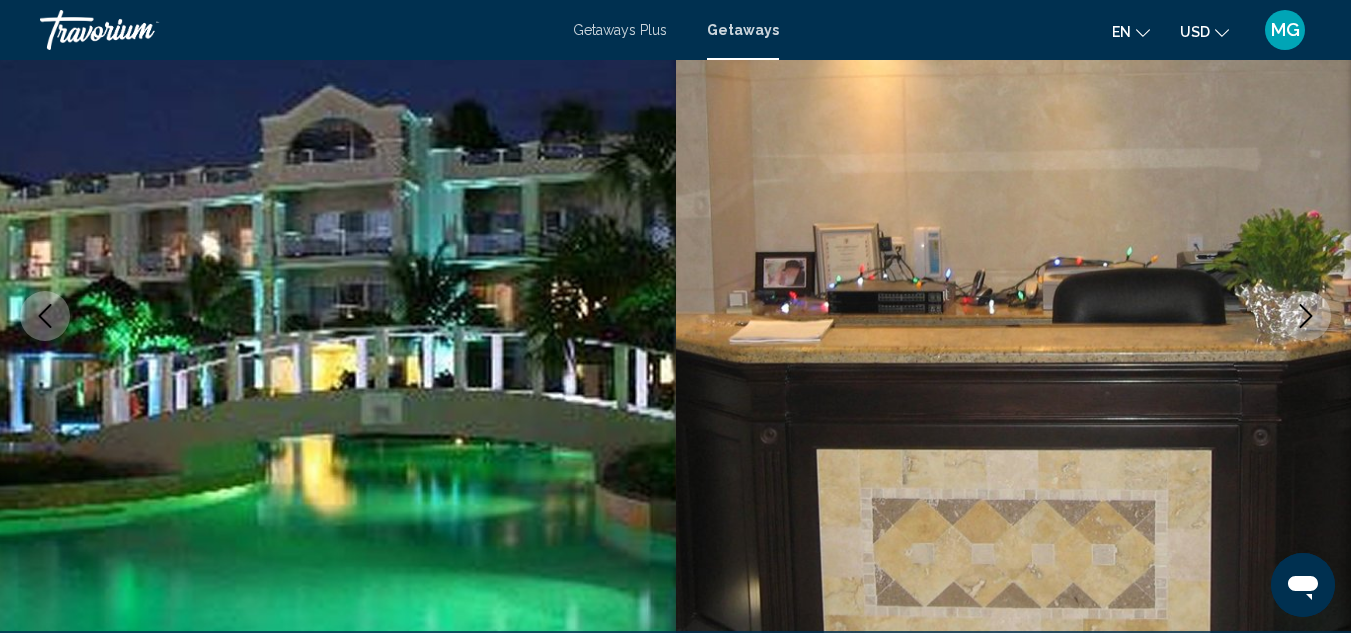 click at bounding box center [1306, 316] 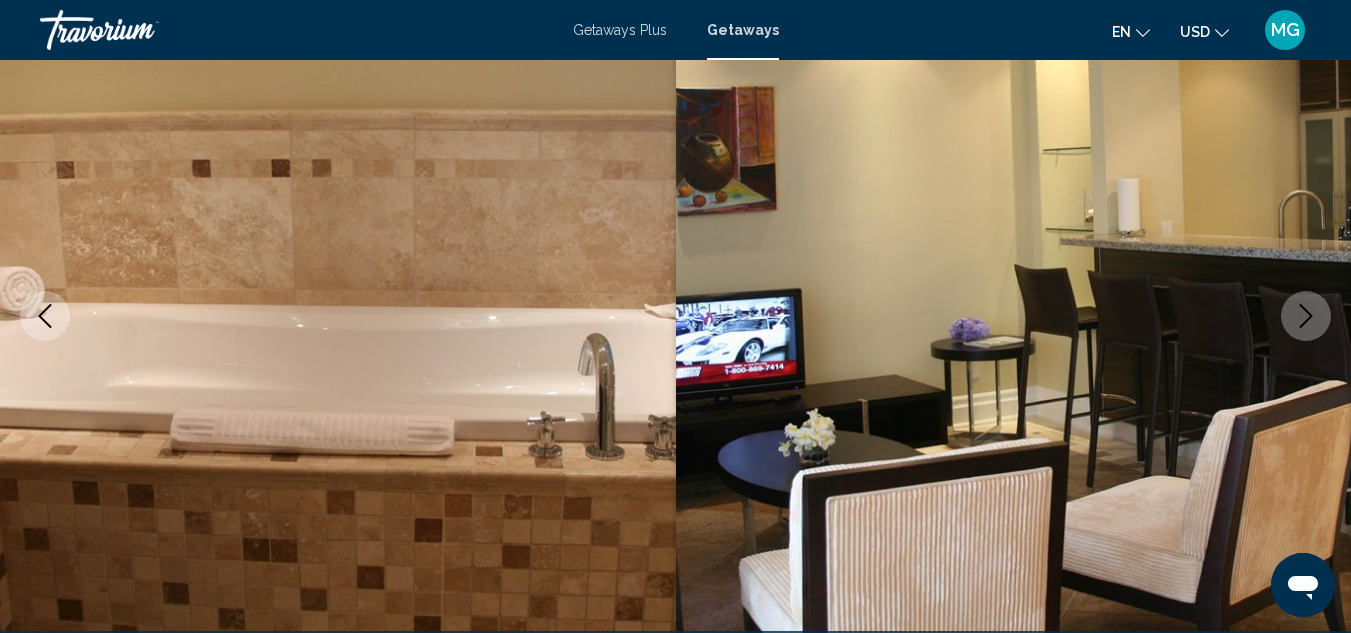 click at bounding box center [1306, 316] 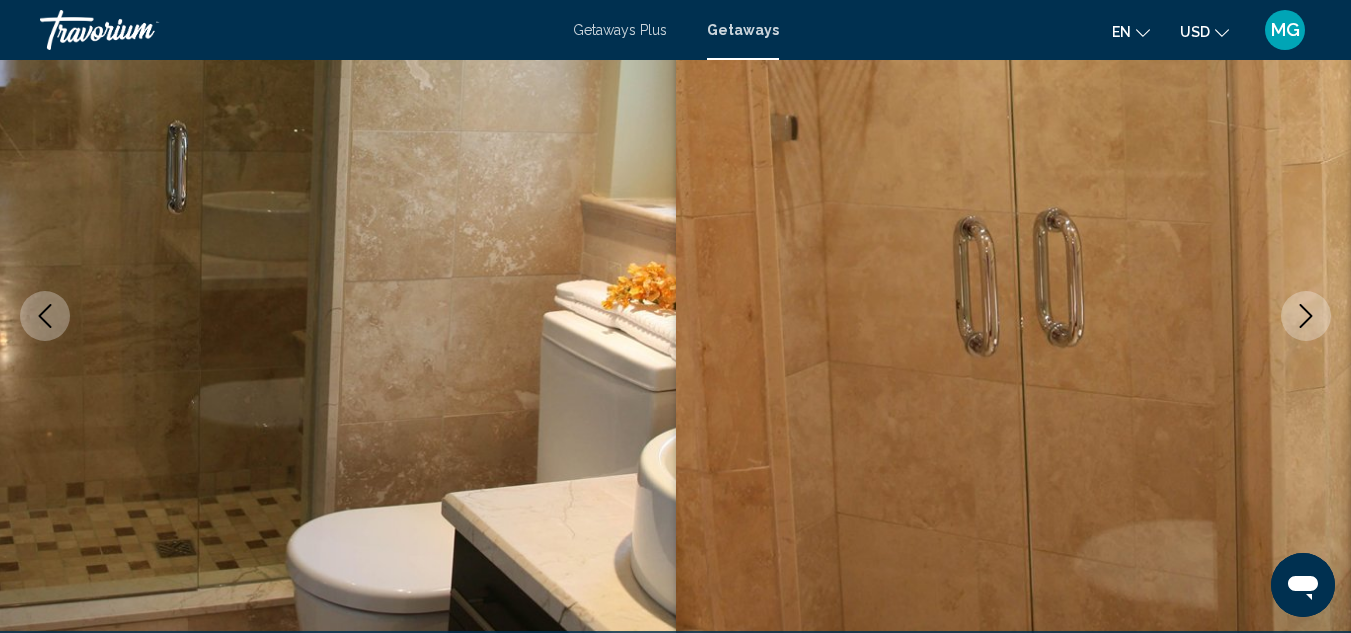 click at bounding box center [1306, 316] 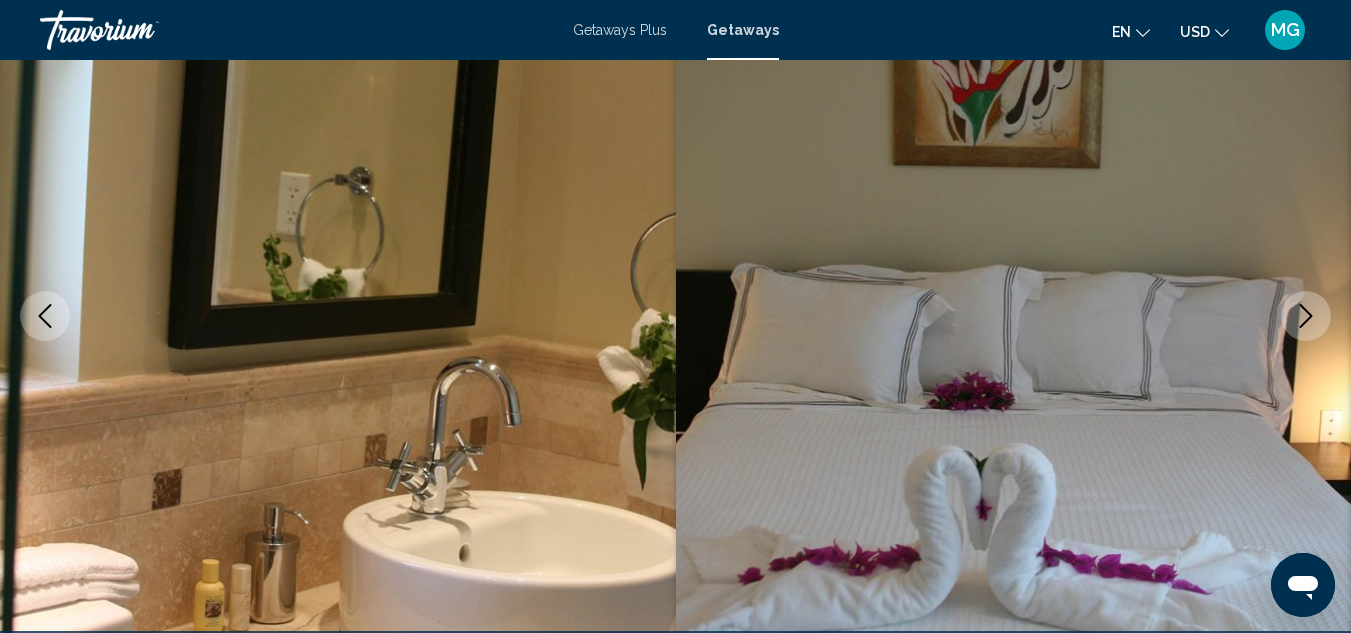 click at bounding box center (1306, 316) 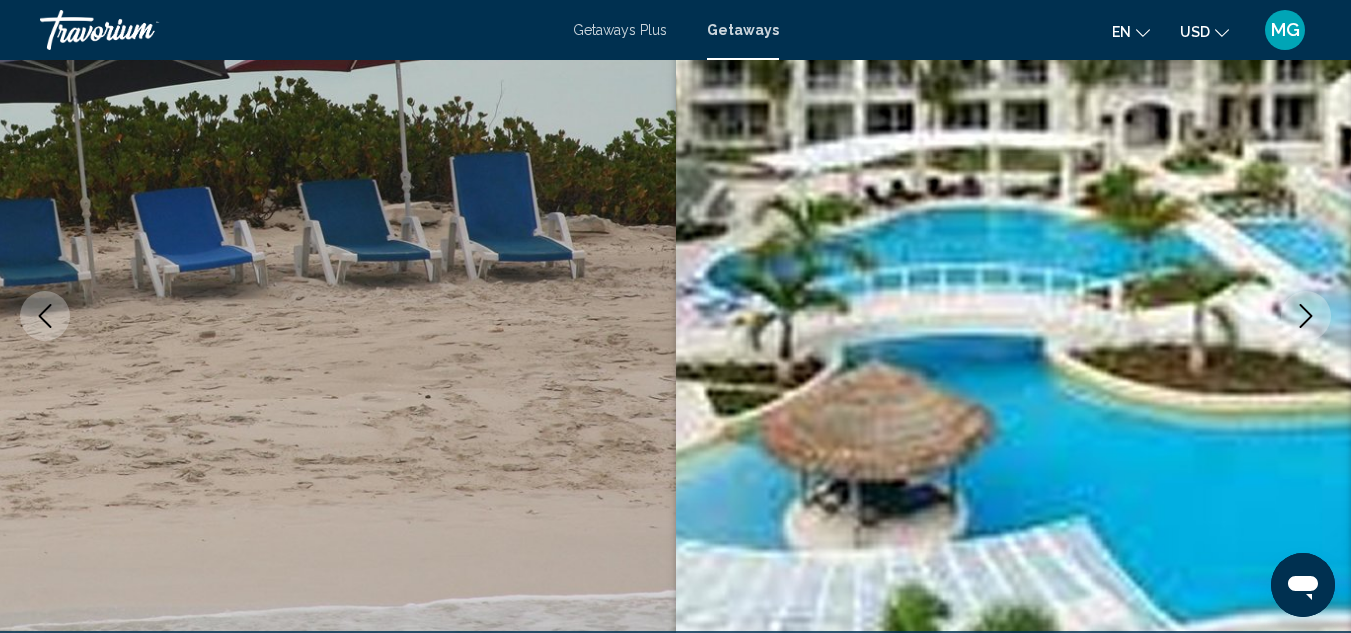 click at bounding box center (1306, 316) 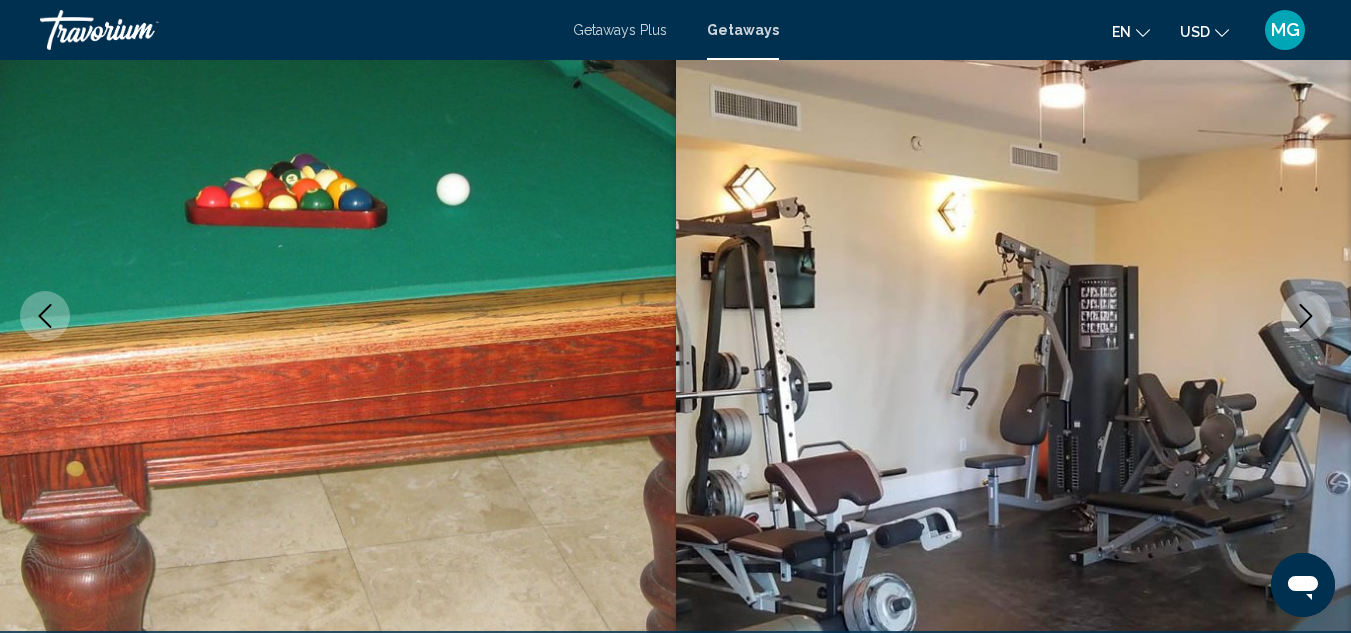 click at bounding box center (1306, 316) 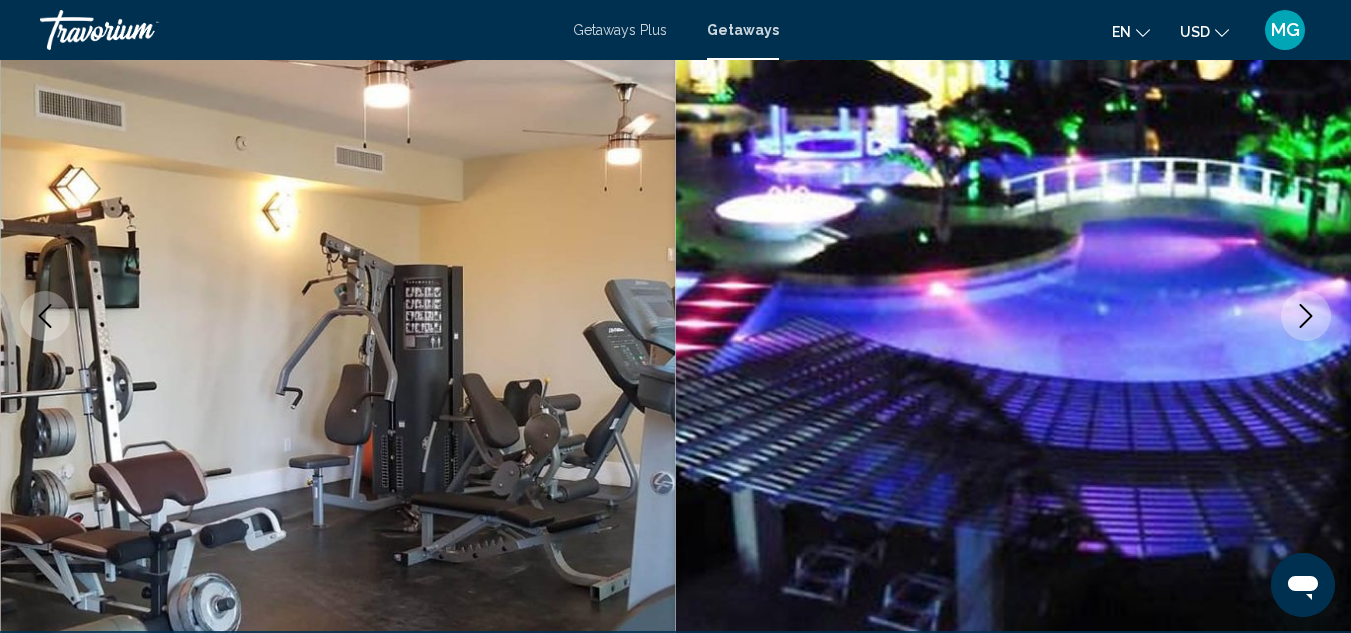 click at bounding box center [1306, 316] 